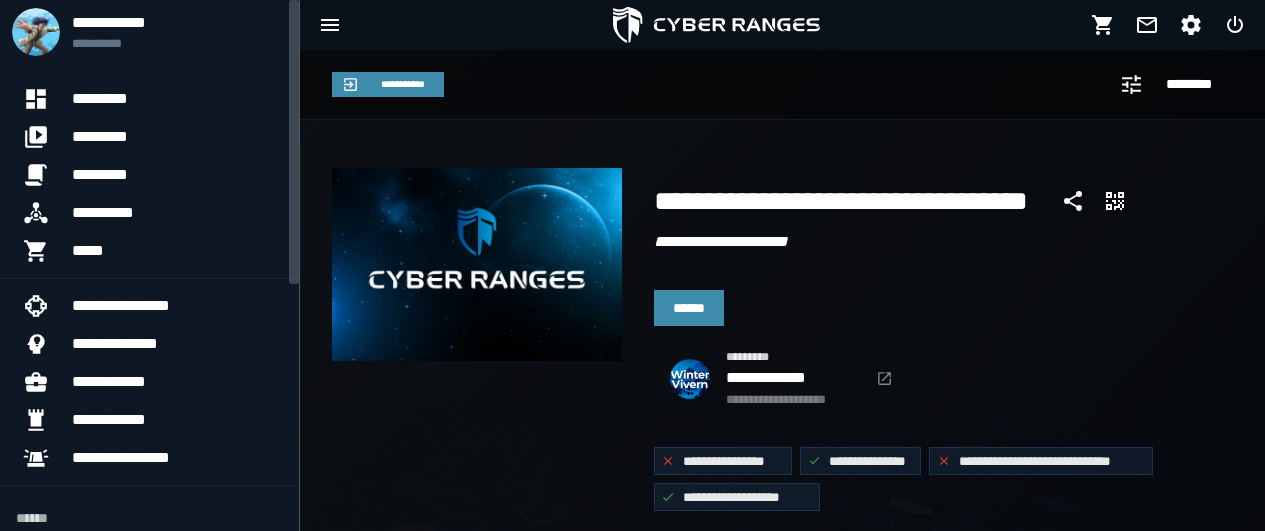 scroll, scrollTop: 0, scrollLeft: 0, axis: both 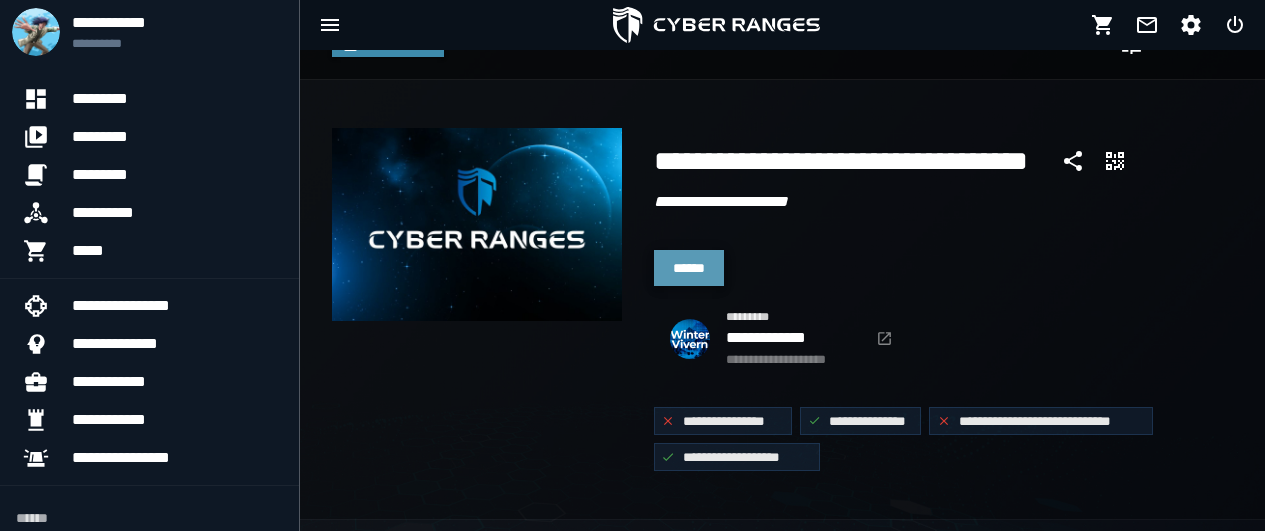 click on "******" at bounding box center (689, 268) 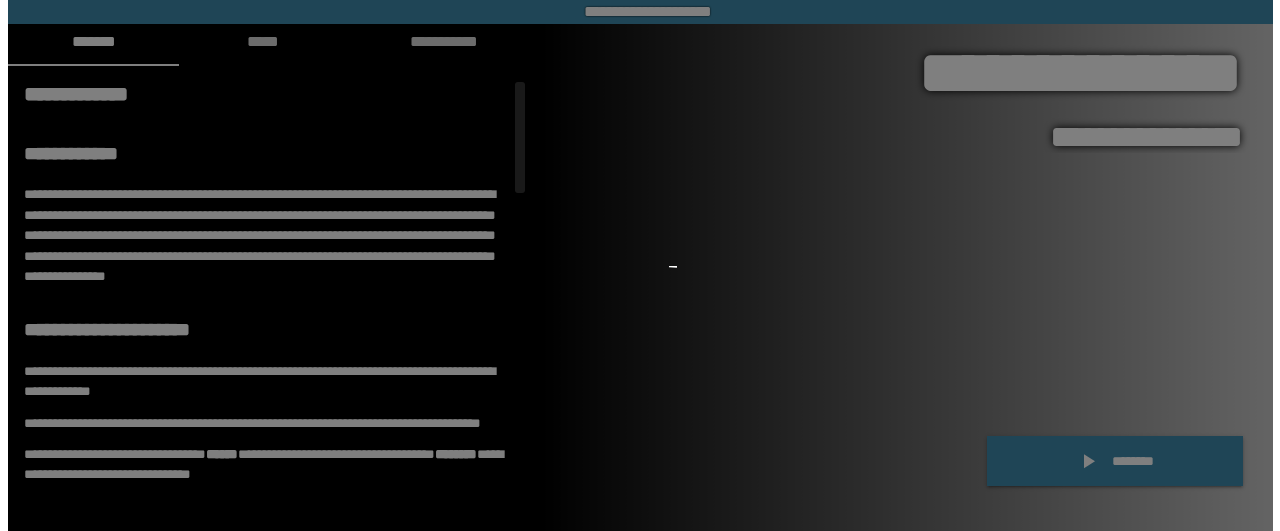 scroll, scrollTop: 0, scrollLeft: 0, axis: both 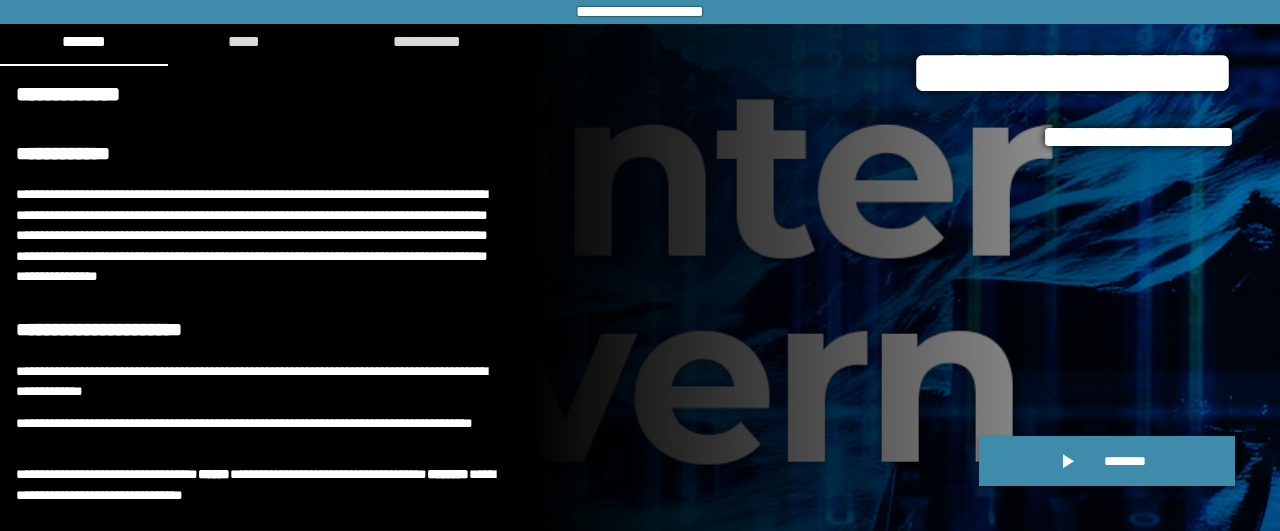click on "**********" at bounding box center [906, 265] 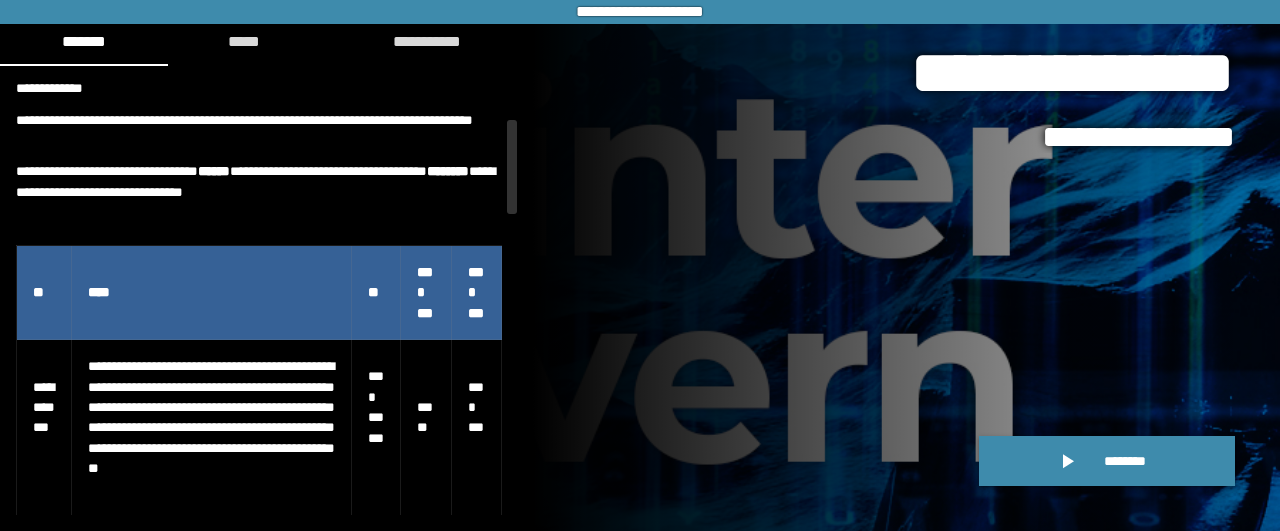 drag, startPoint x: 516, startPoint y: 156, endPoint x: 528, endPoint y: 226, distance: 71.021126 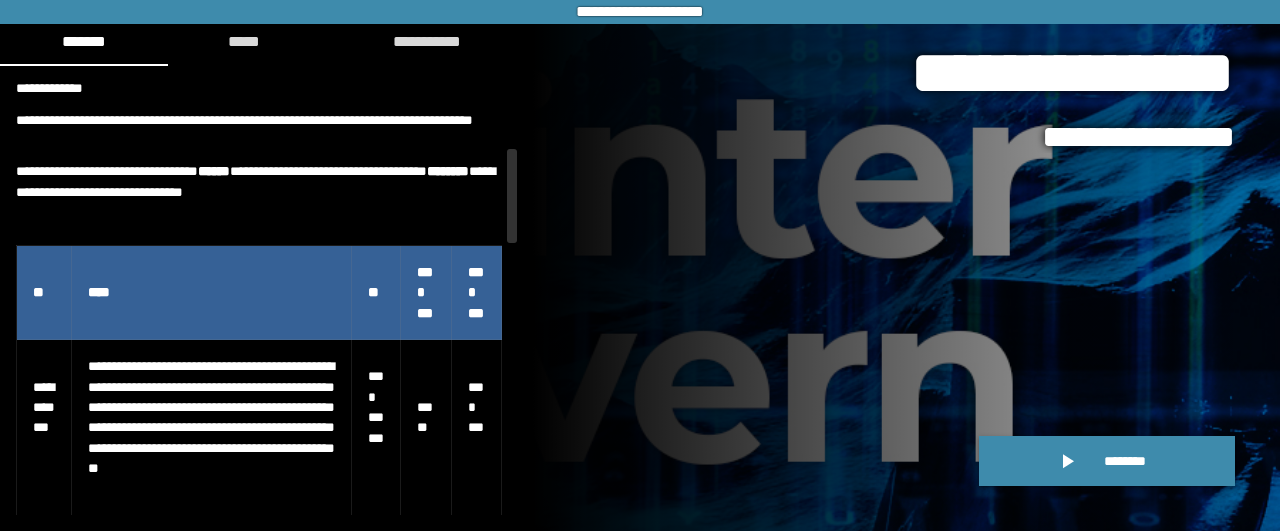 scroll, scrollTop: 308, scrollLeft: 0, axis: vertical 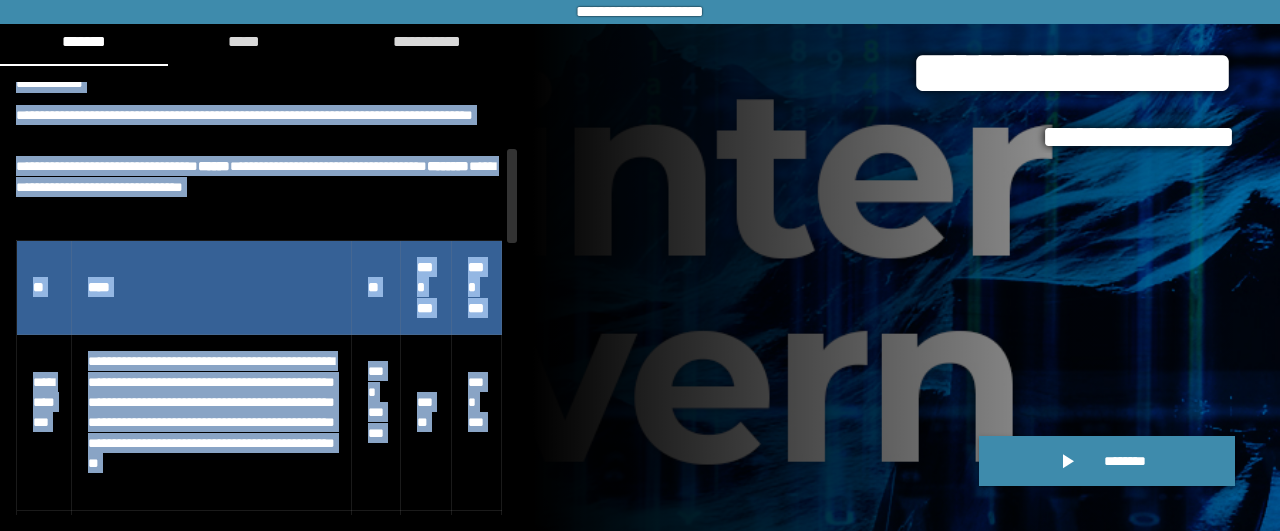 drag, startPoint x: 503, startPoint y: 222, endPoint x: 508, endPoint y: 244, distance: 22.561028 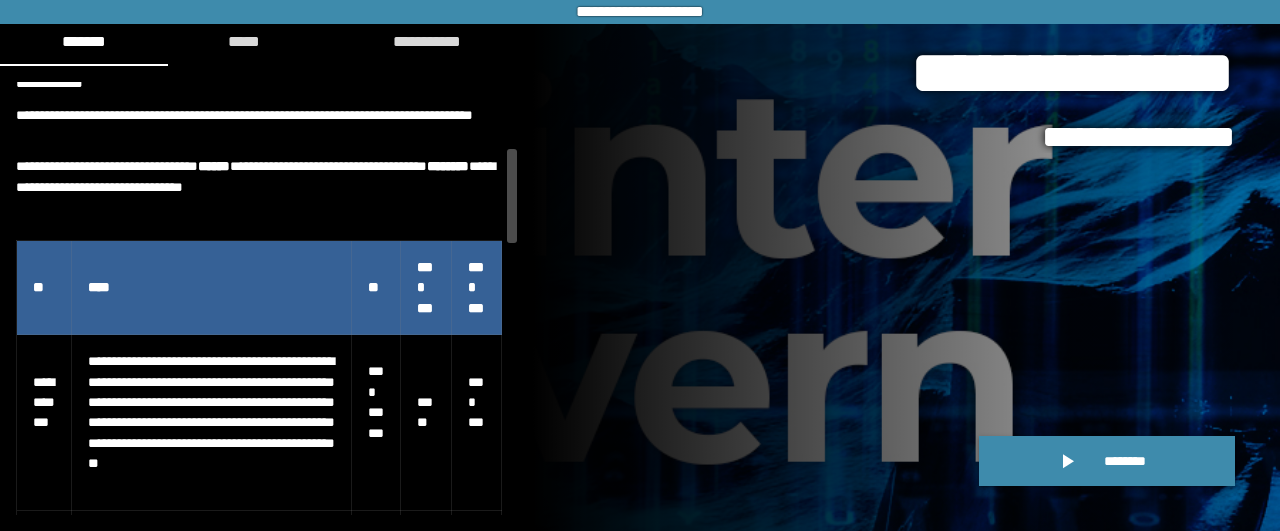 click 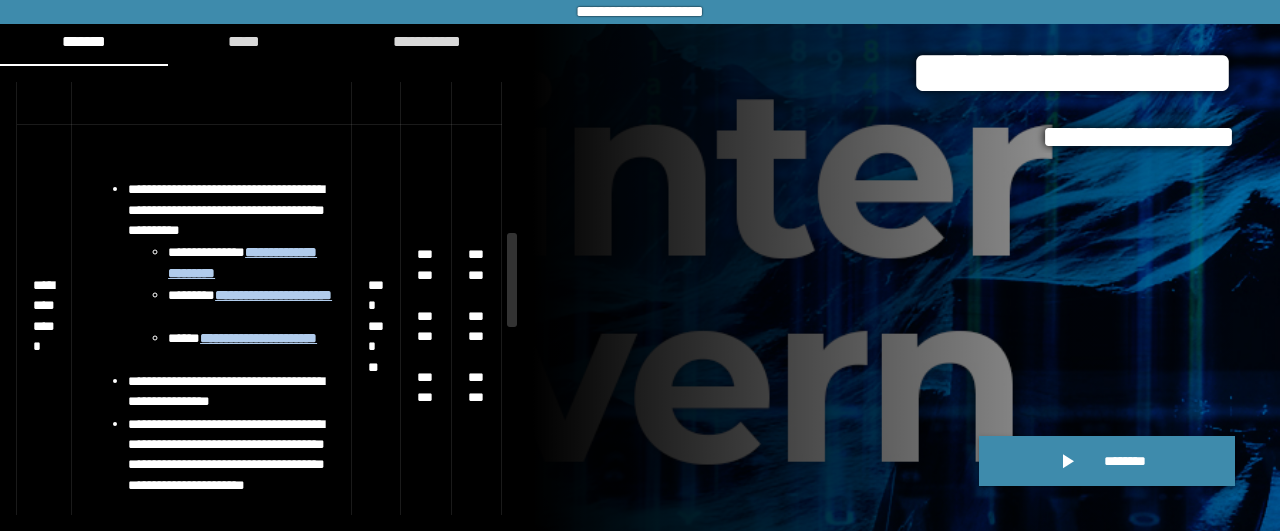 scroll, scrollTop: 699, scrollLeft: 0, axis: vertical 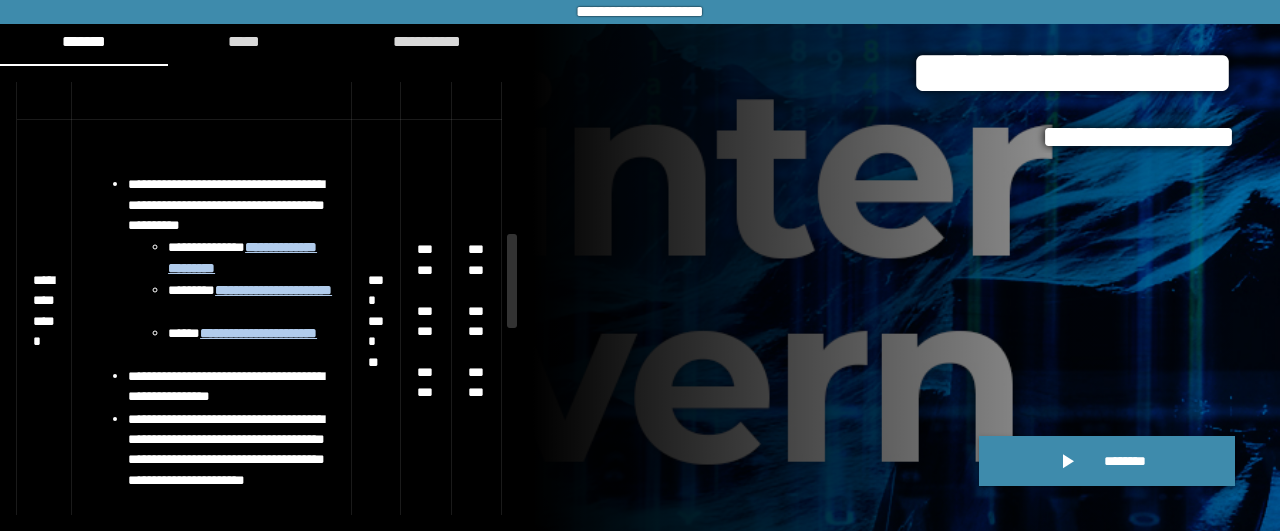 drag, startPoint x: 512, startPoint y: 215, endPoint x: 514, endPoint y: 300, distance: 85.02353 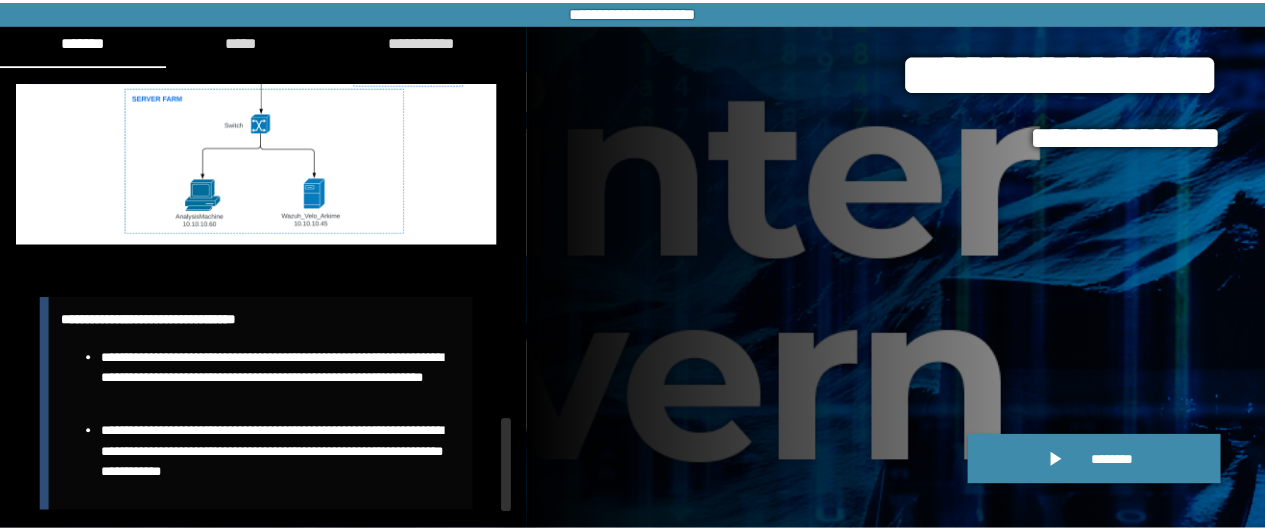scroll, scrollTop: 1561, scrollLeft: 0, axis: vertical 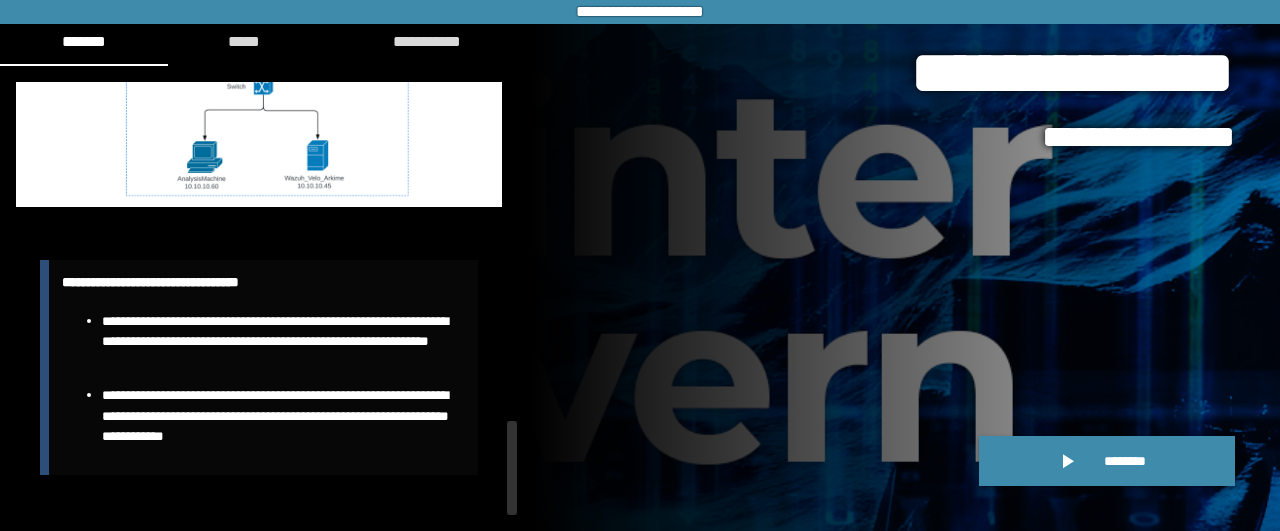 drag, startPoint x: 517, startPoint y: 312, endPoint x: 525, endPoint y: 522, distance: 210.15233 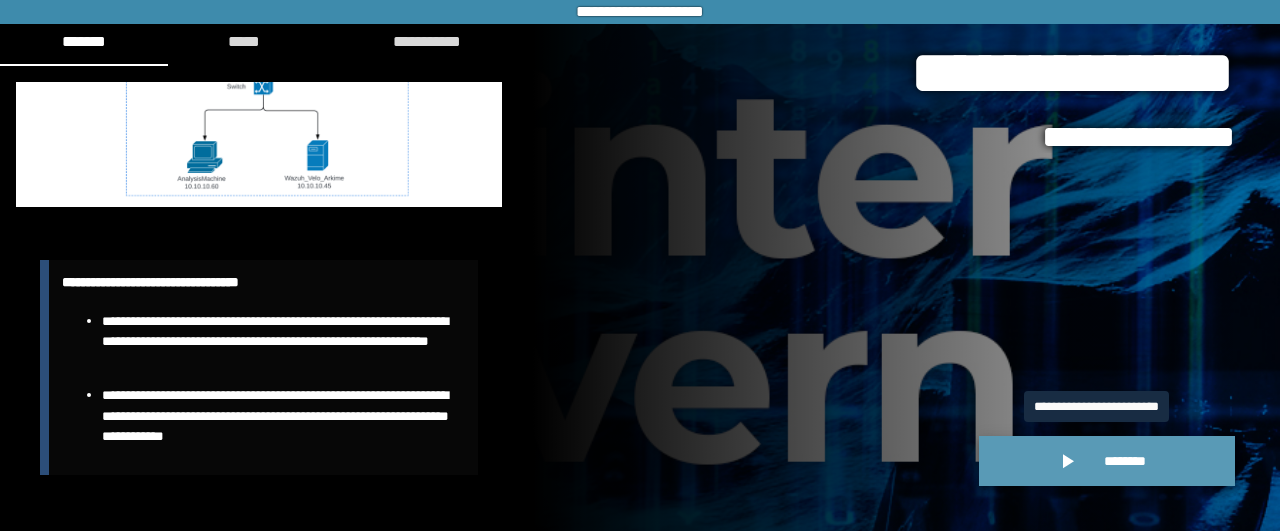 click on "********" at bounding box center [1107, 461] 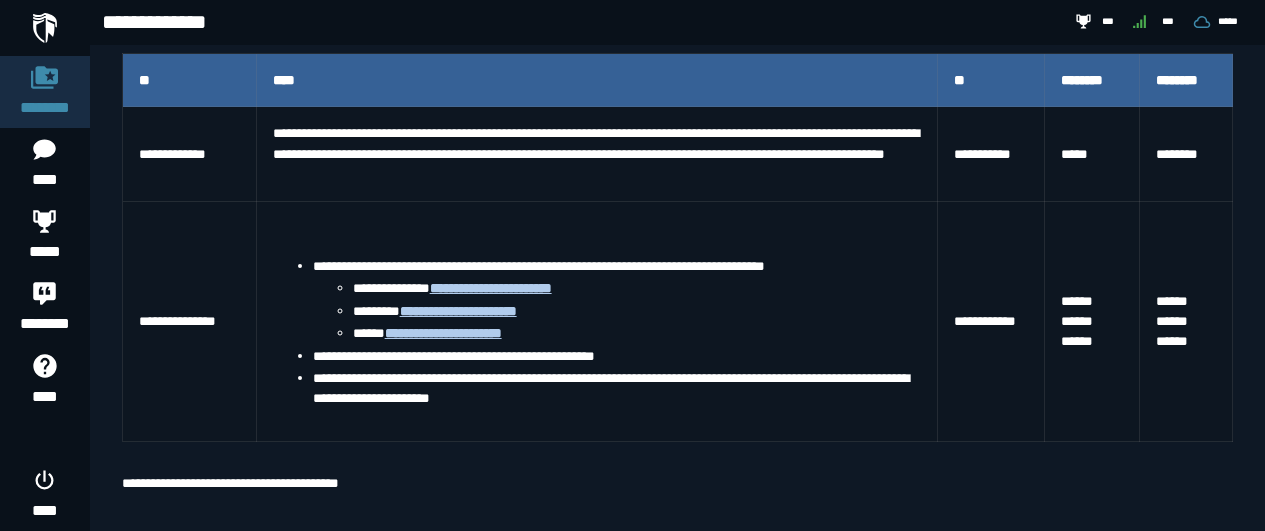 scroll, scrollTop: 439, scrollLeft: 0, axis: vertical 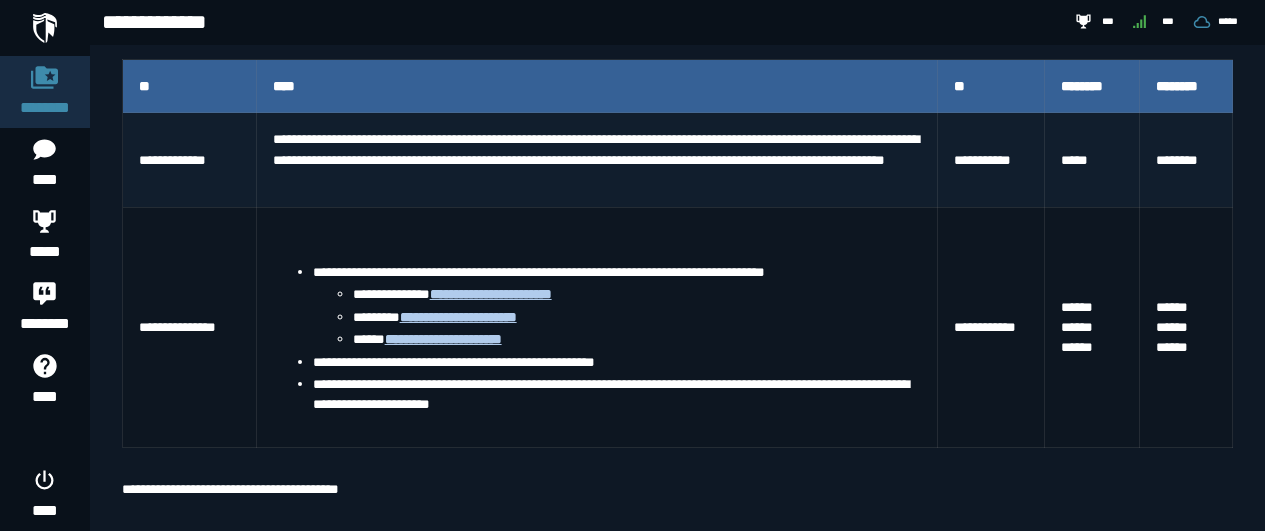 click on "**********" at bounding box center [597, 159] 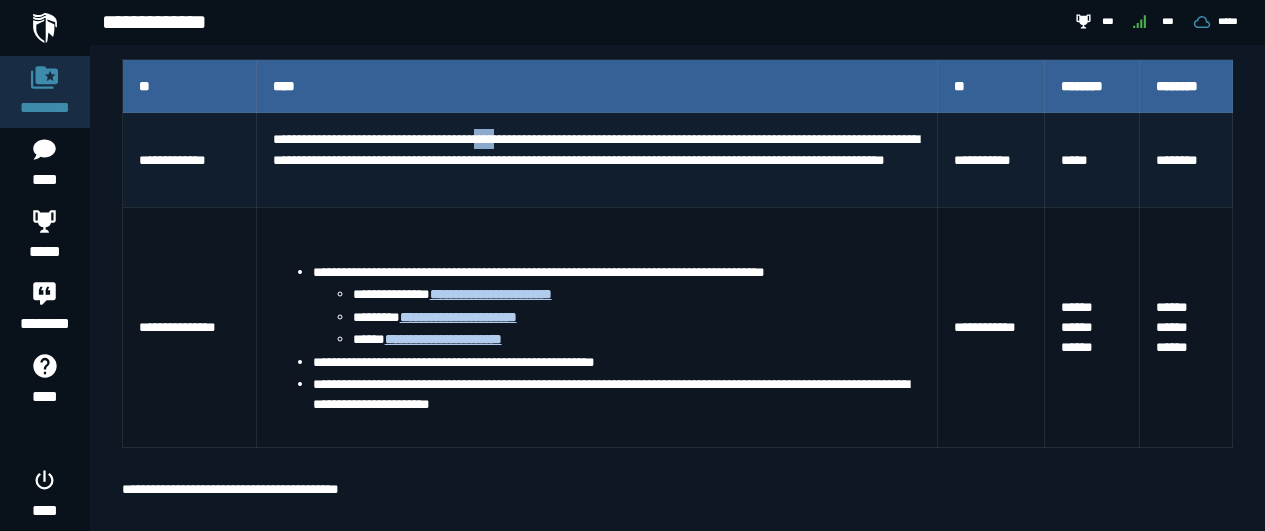 click on "**********" at bounding box center [597, 159] 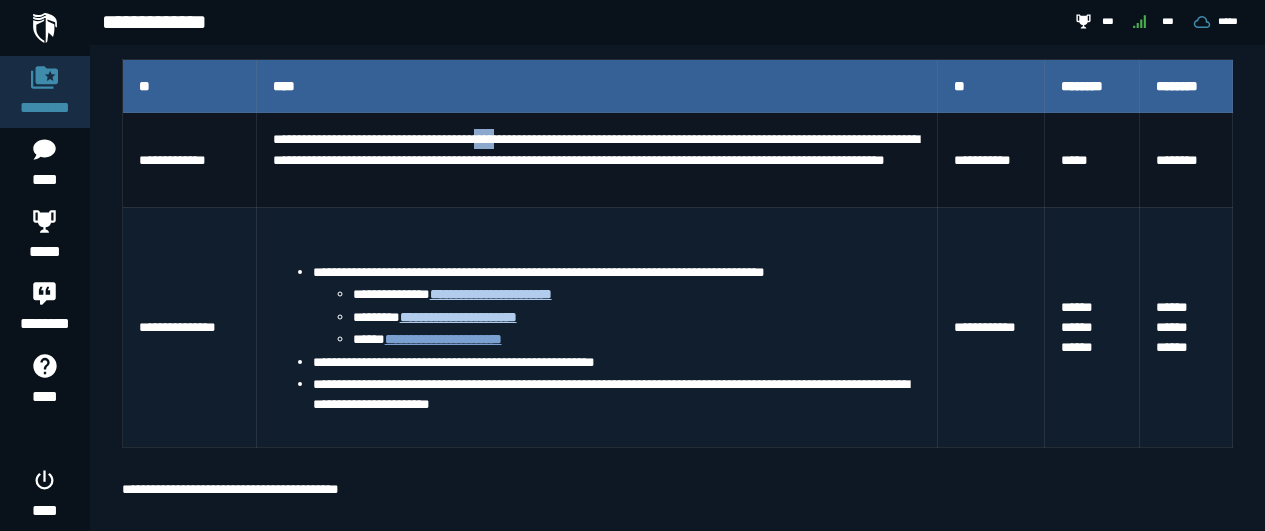 click on "**********" at bounding box center (443, 339) 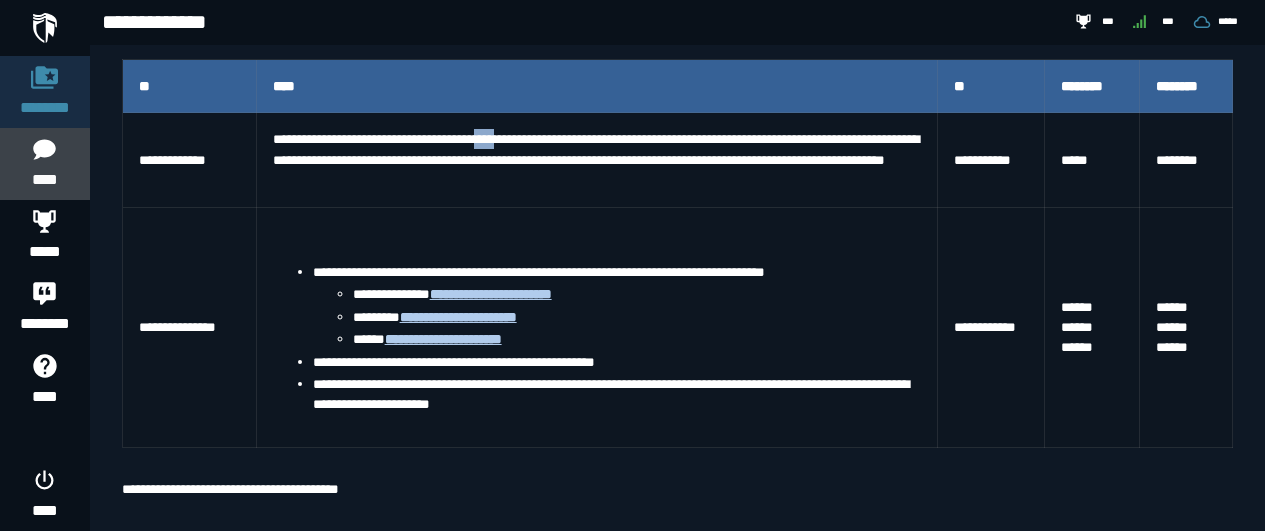 click on "****" at bounding box center (44, 180) 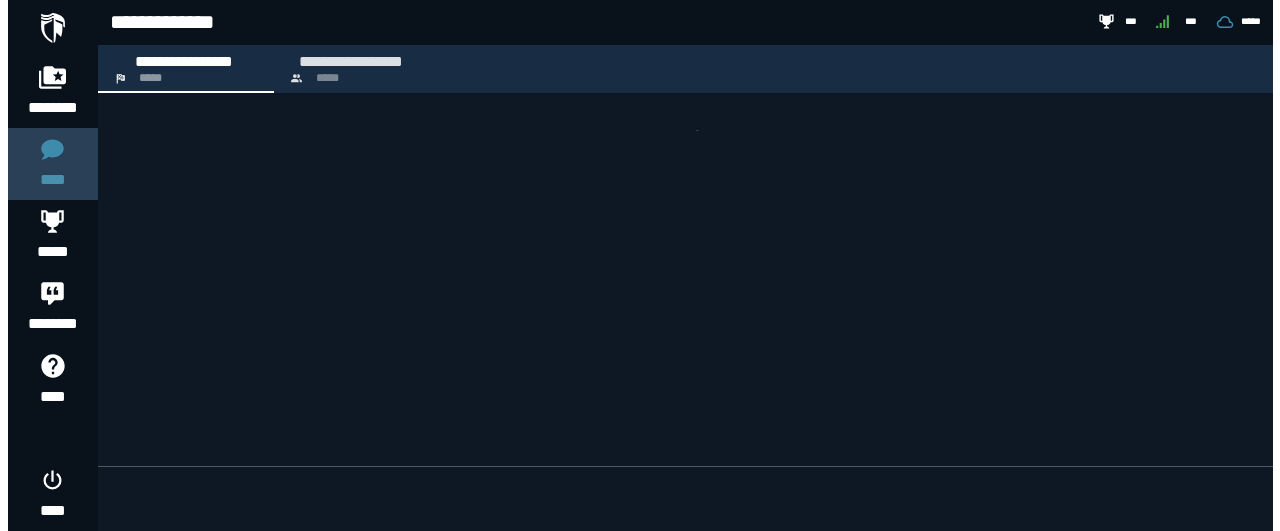 scroll, scrollTop: 0, scrollLeft: 0, axis: both 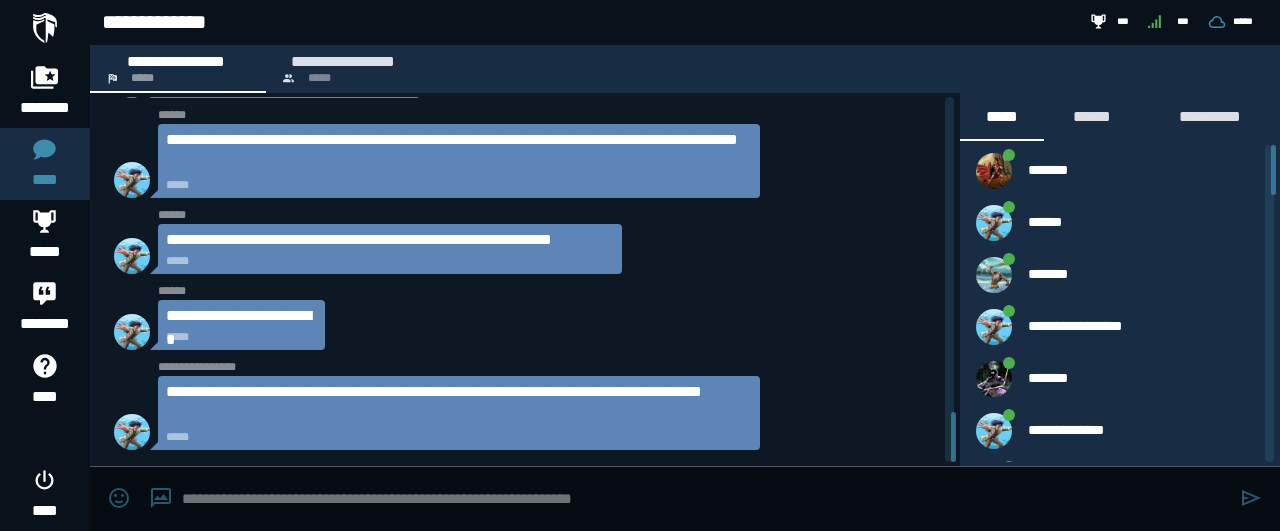 click on "**********" 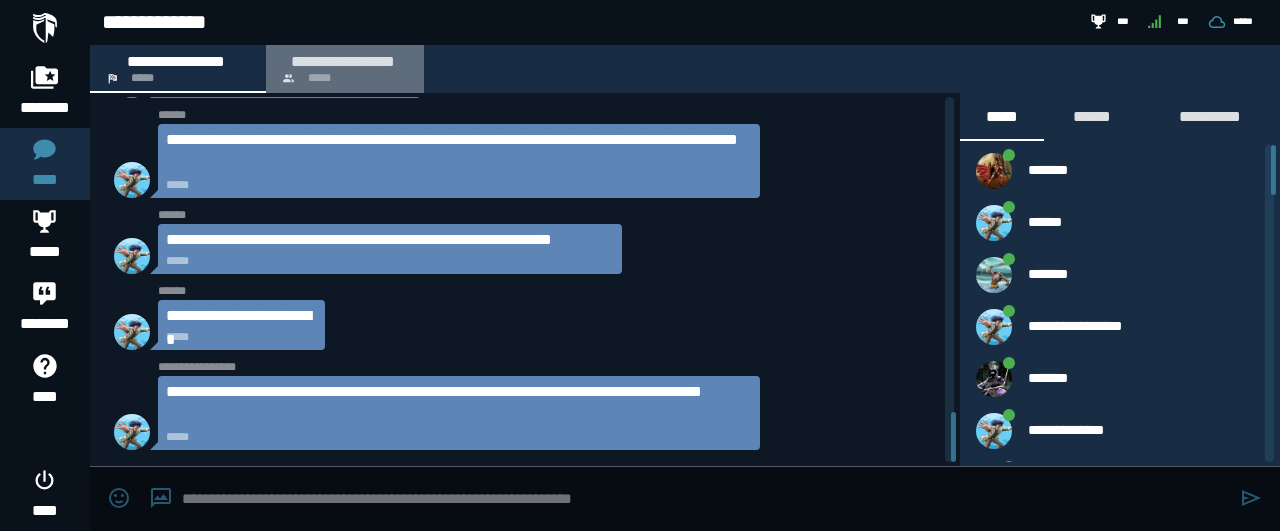 click on "**********" at bounding box center [345, 69] 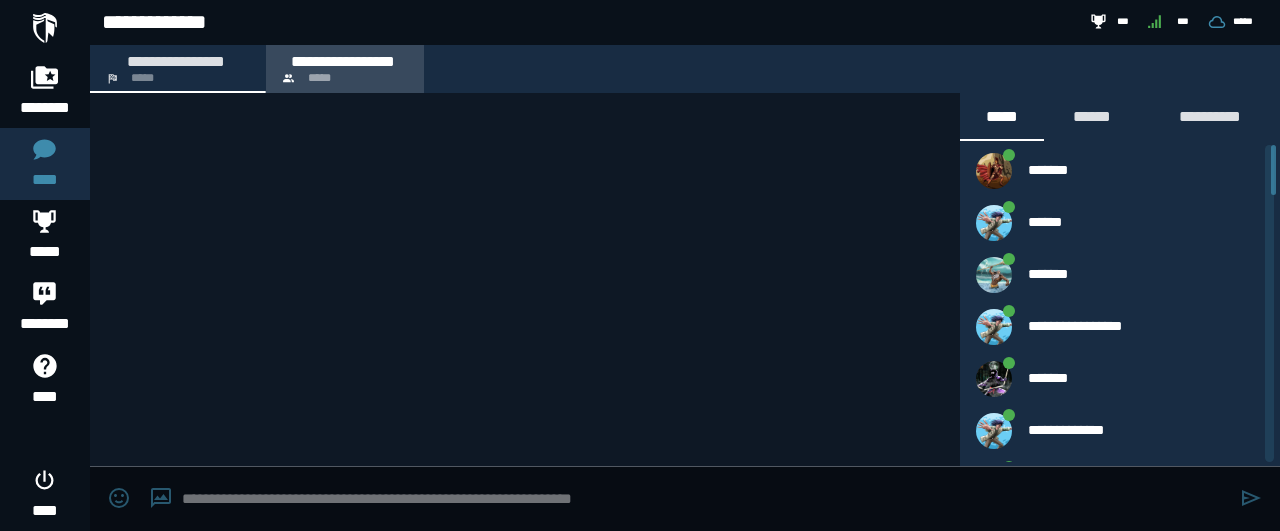 scroll, scrollTop: 0, scrollLeft: 0, axis: both 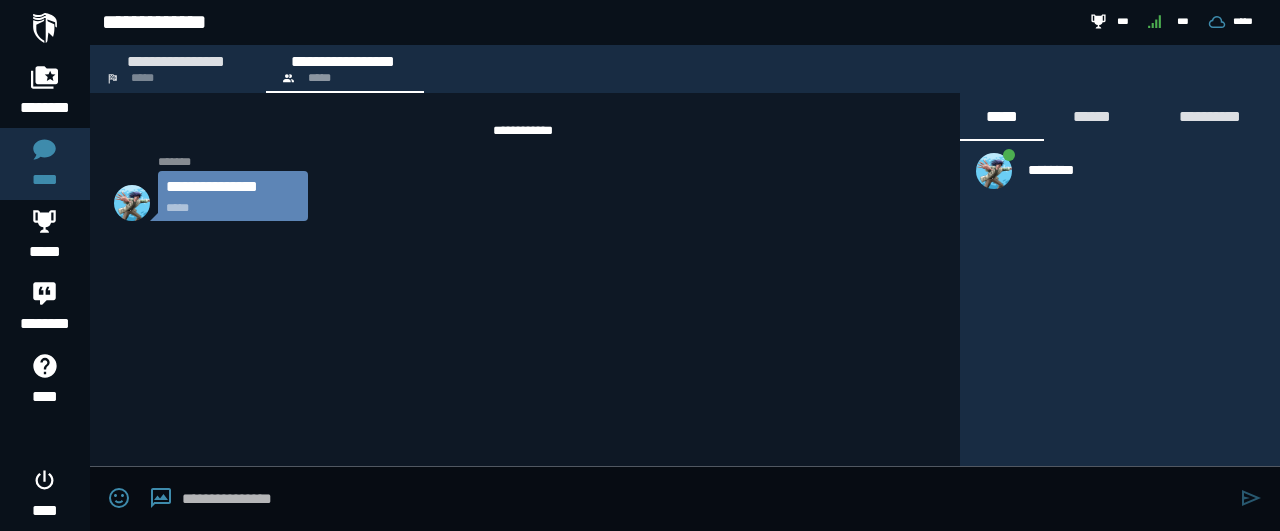click at bounding box center [706, 499] 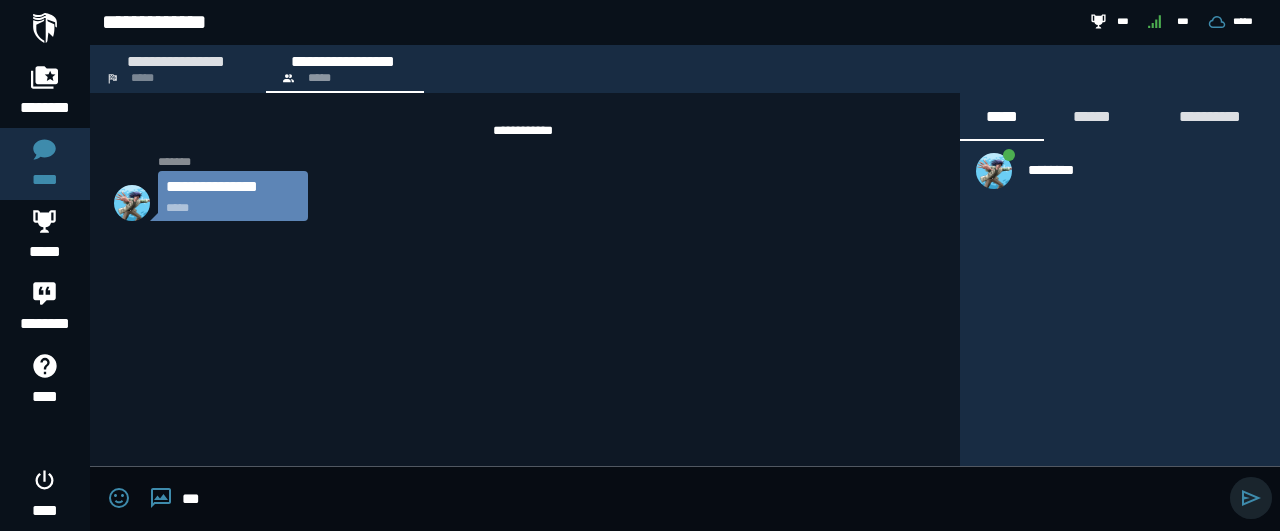 type on "***" 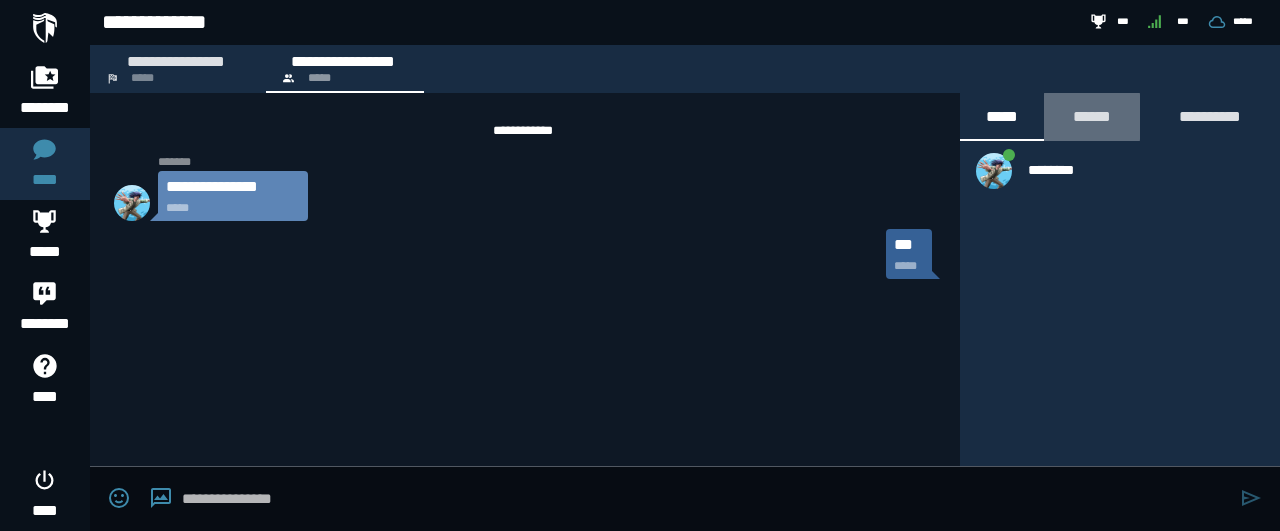 click on "******" at bounding box center [1092, 116] 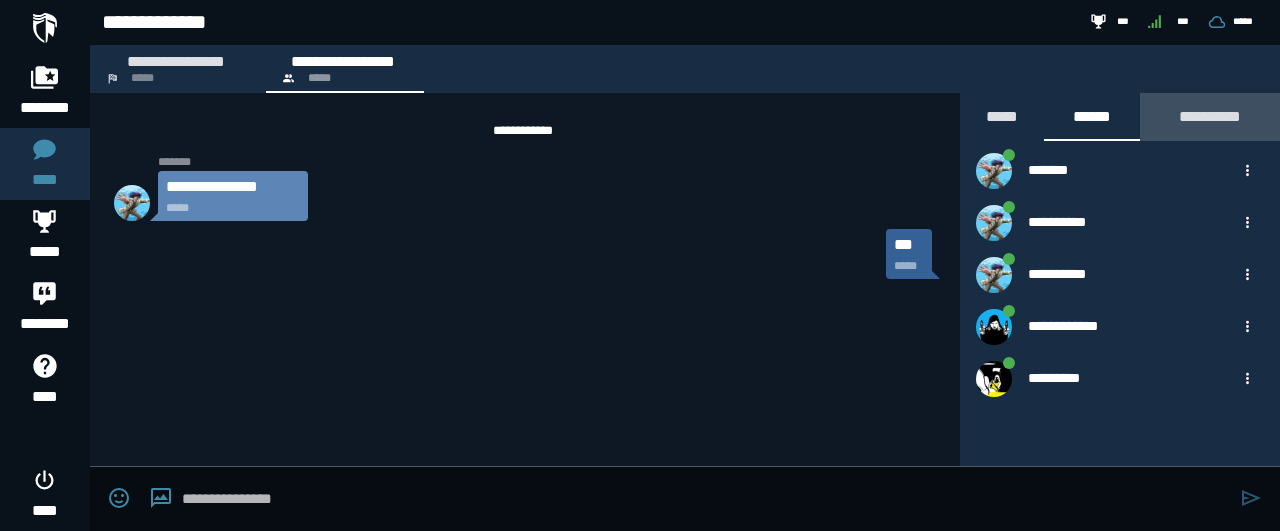 click on "**********" at bounding box center [1210, 116] 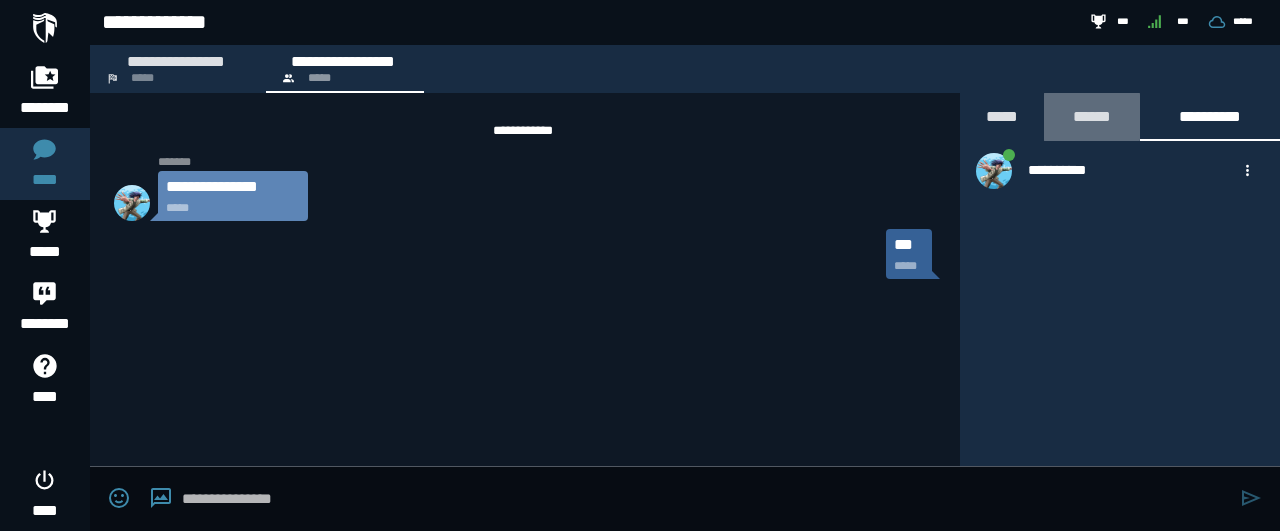 click on "******" at bounding box center [1092, 116] 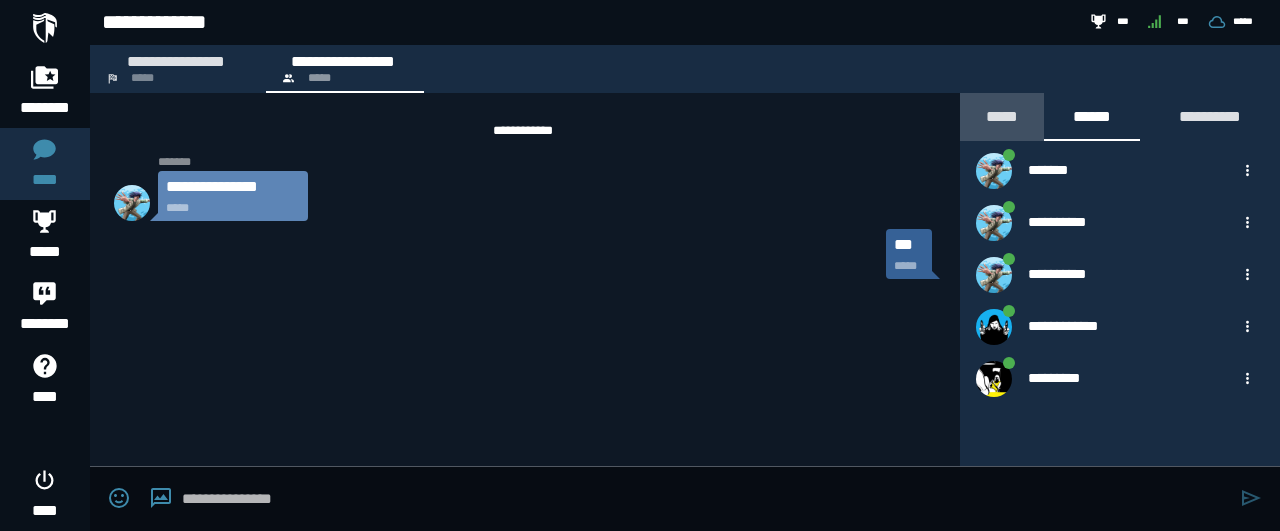 click on "*****" at bounding box center (1002, 116) 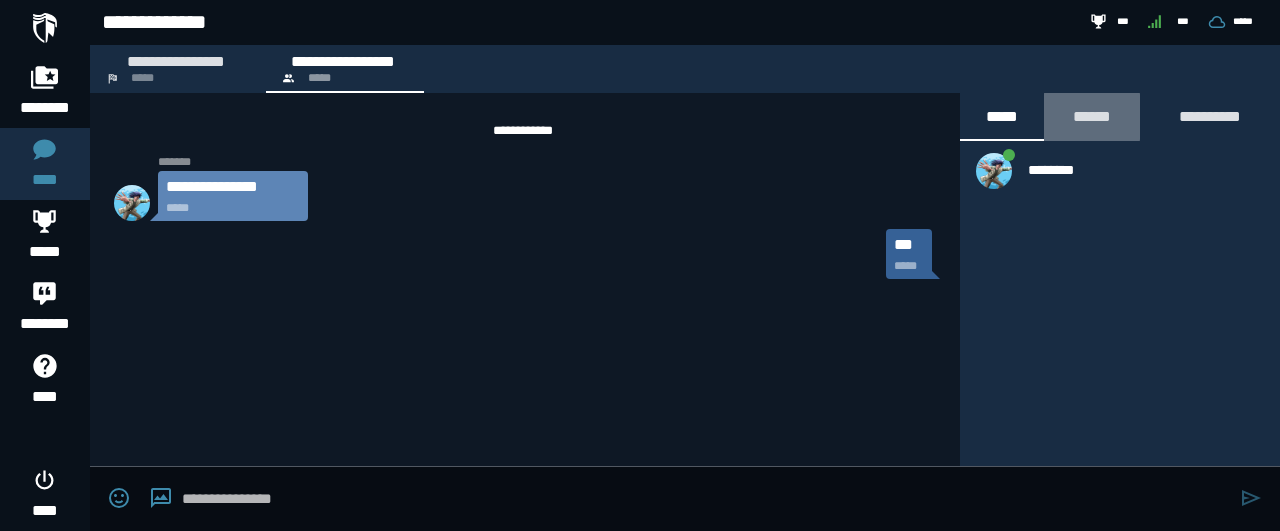 click on "******" at bounding box center (1092, 116) 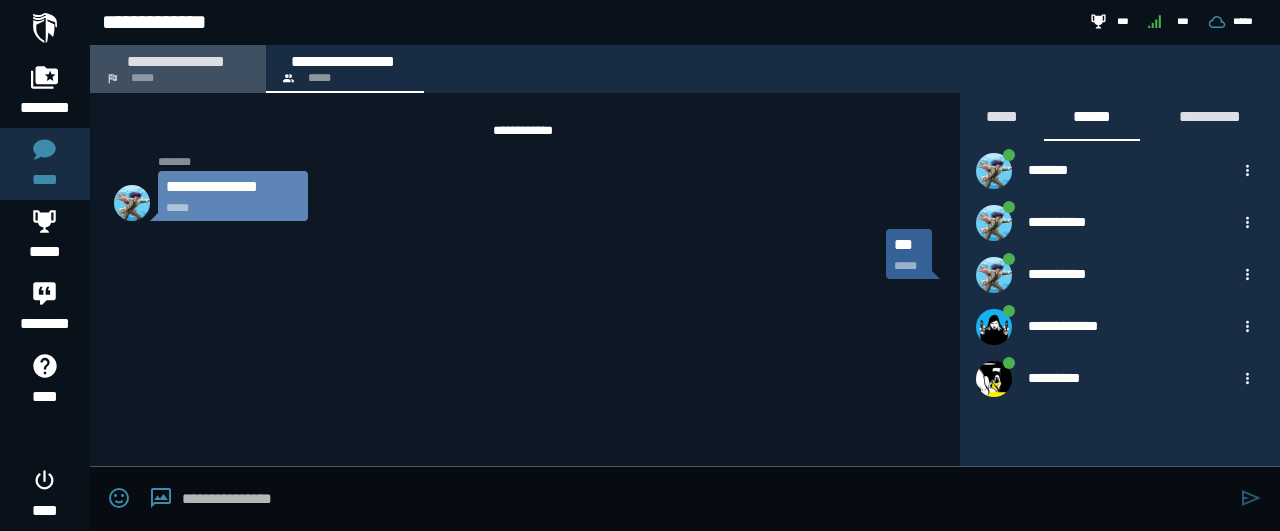 click on "**********" at bounding box center (176, 61) 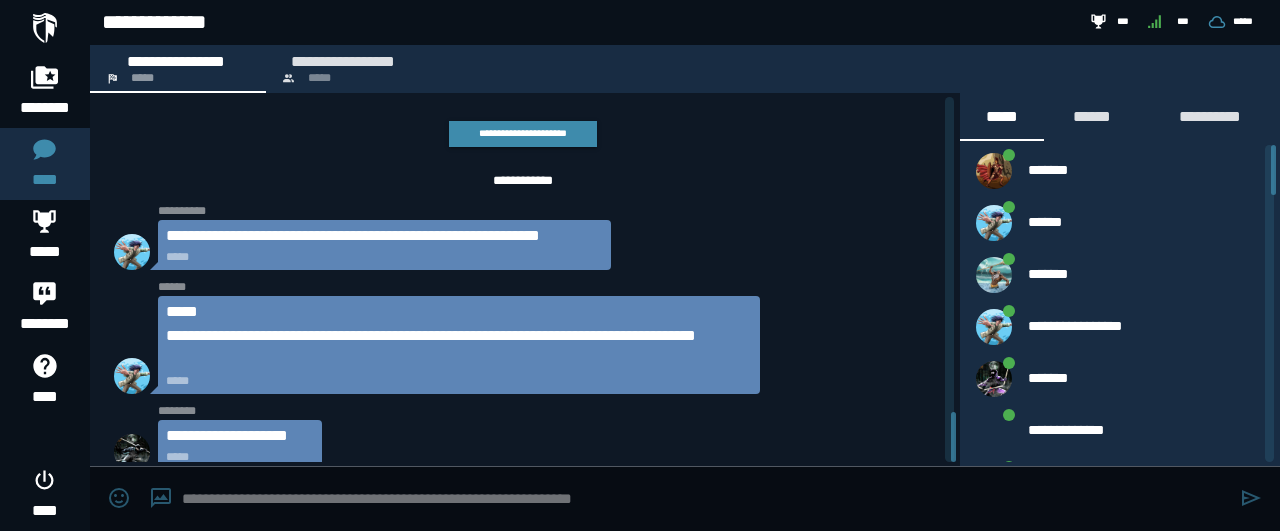 scroll, scrollTop: 4000, scrollLeft: 0, axis: vertical 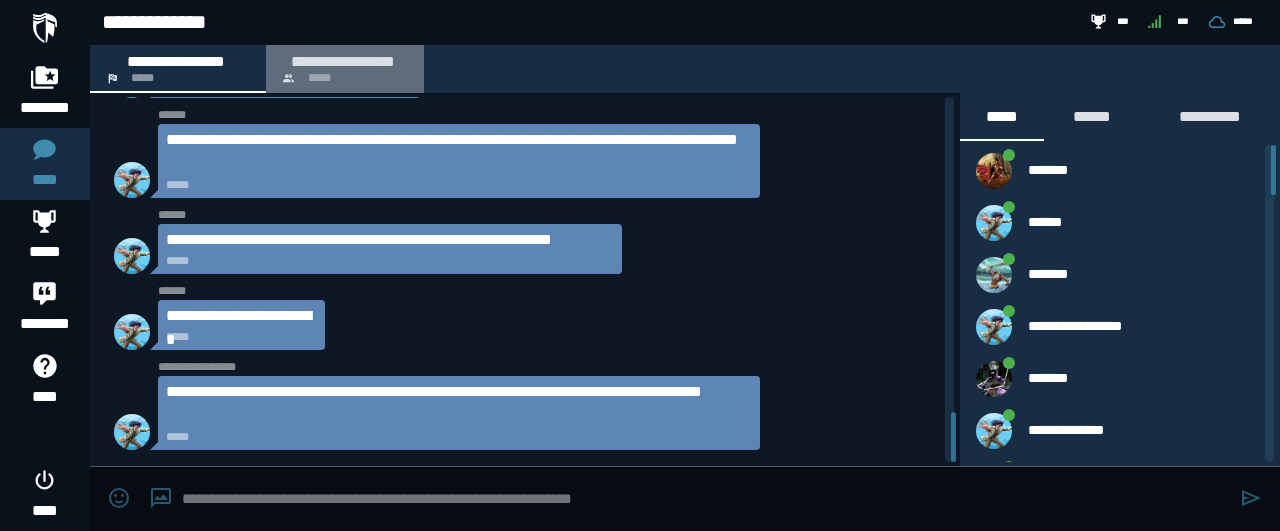 click on "**********" at bounding box center (343, 61) 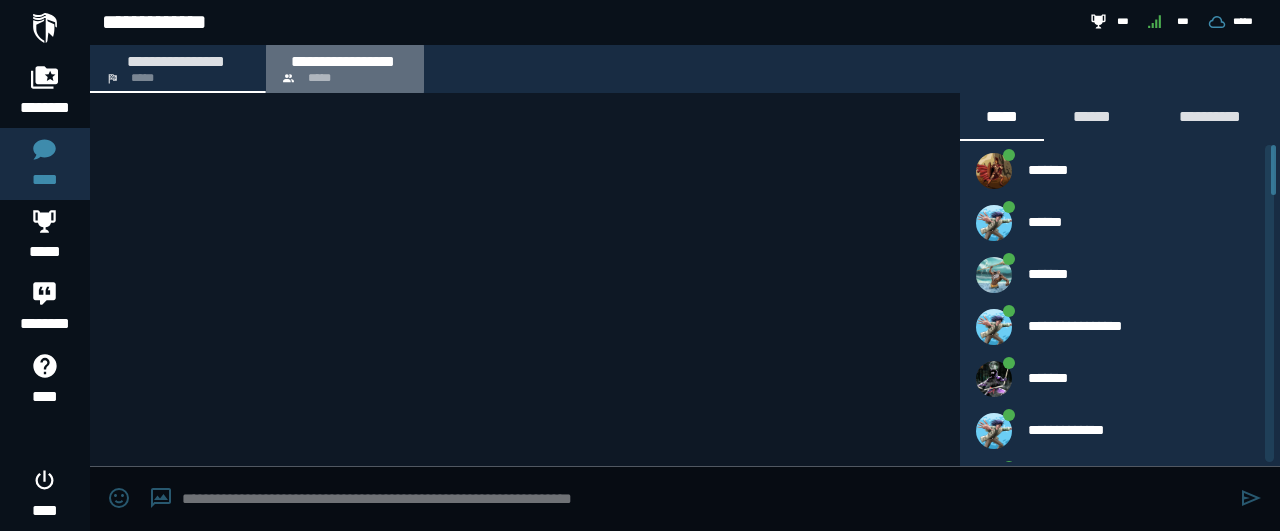 scroll, scrollTop: 0, scrollLeft: 0, axis: both 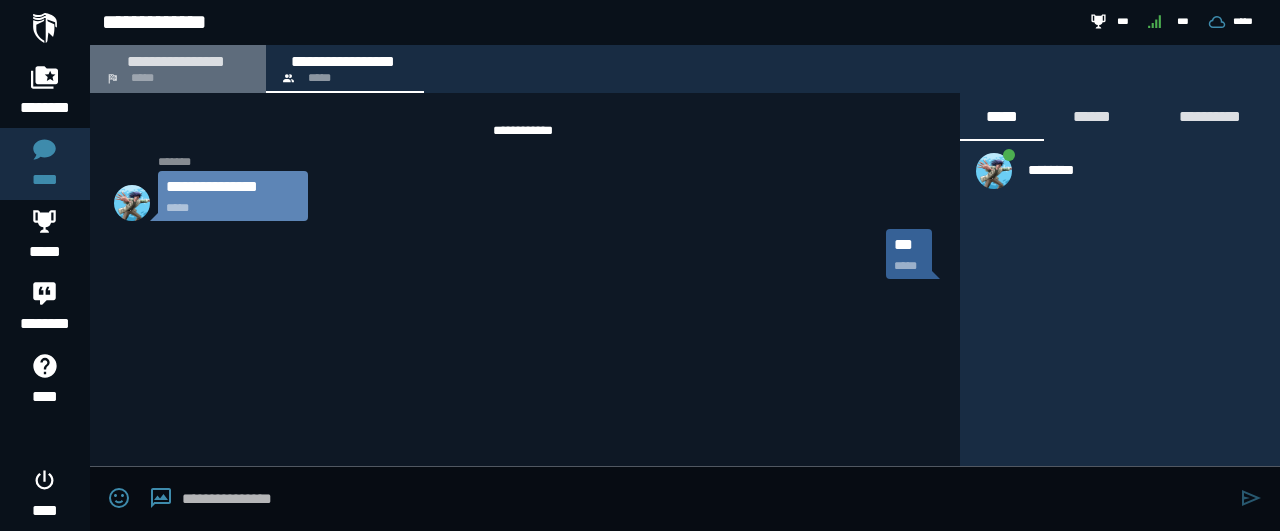 click on "**********" at bounding box center (176, 61) 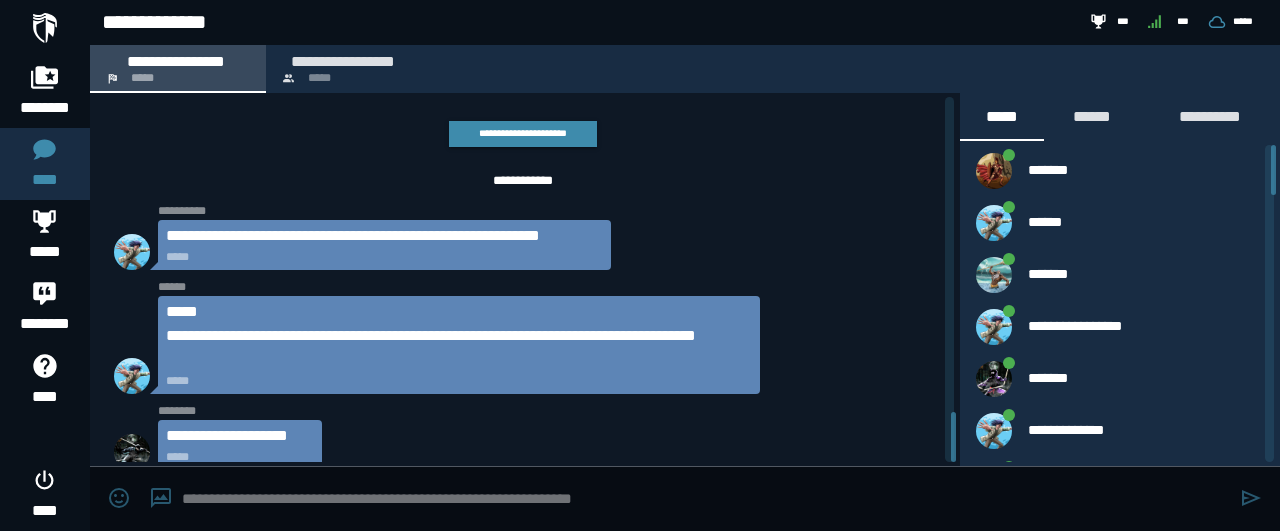 scroll, scrollTop: 4000, scrollLeft: 0, axis: vertical 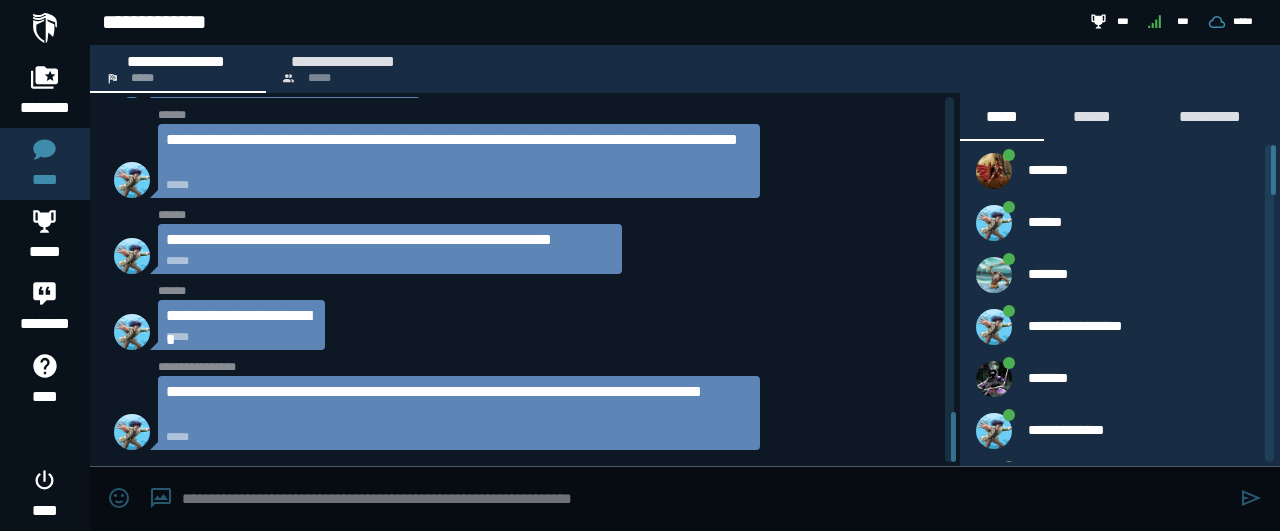 click on "**********" 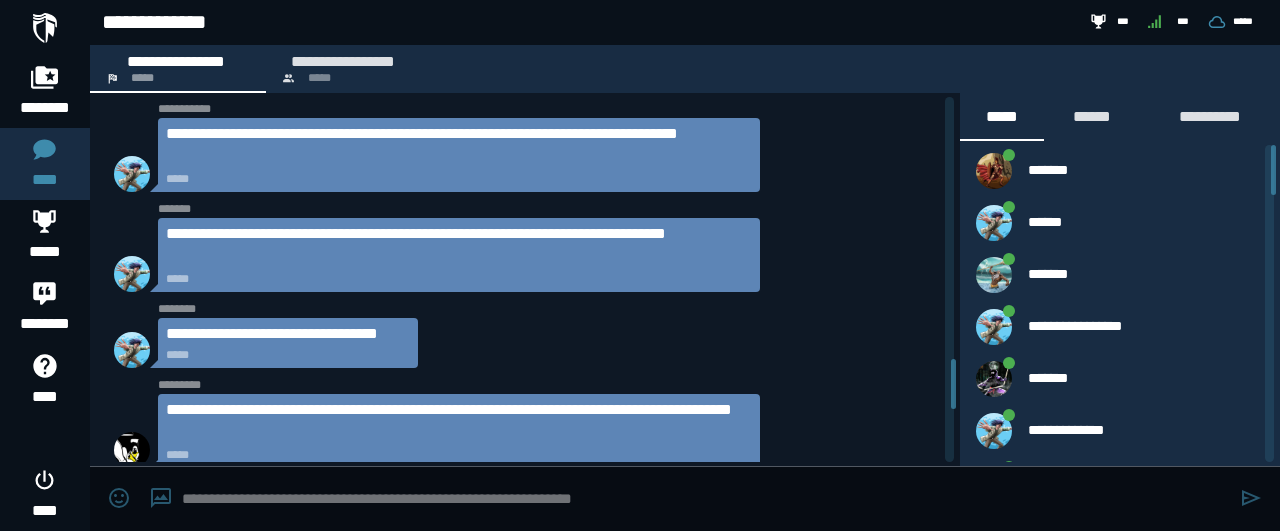 click 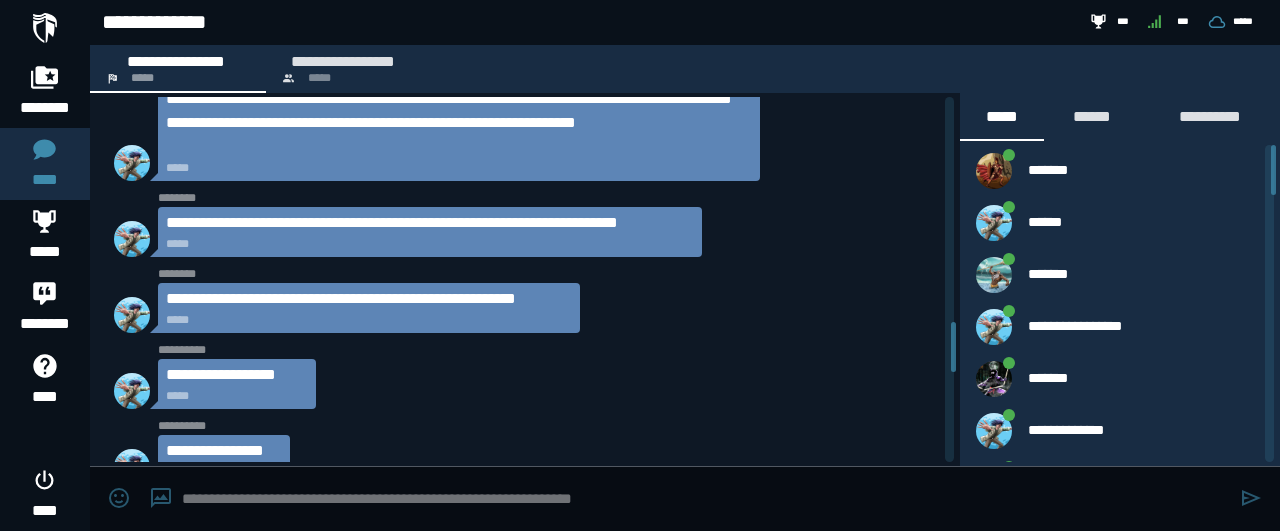 click on "**********" at bounding box center (523, 279) 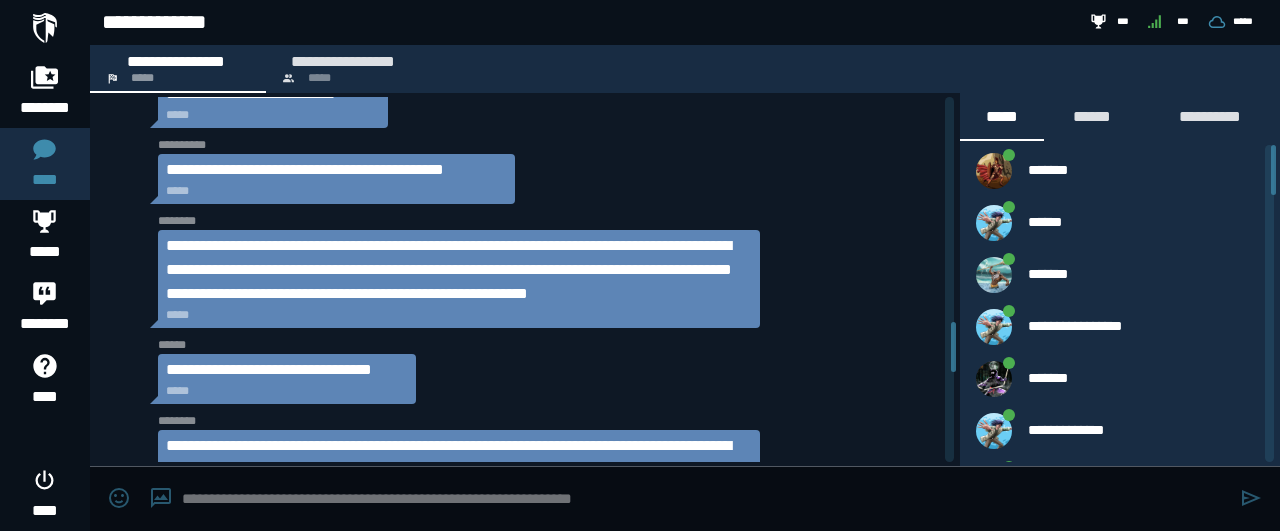 click 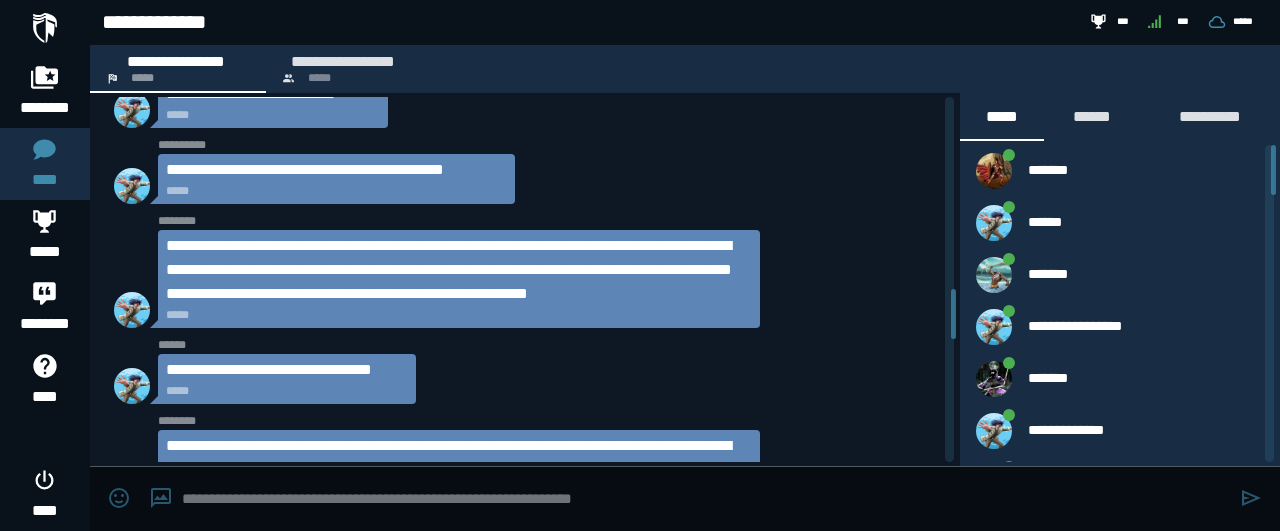click on "**********" at bounding box center [523, -159] 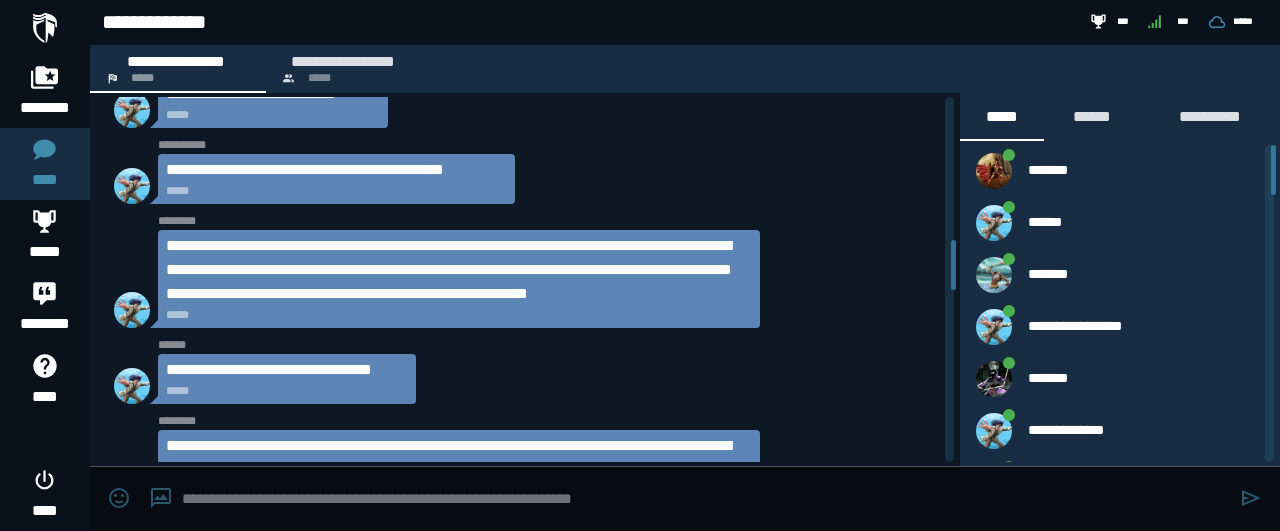 scroll, scrollTop: 1815, scrollLeft: 0, axis: vertical 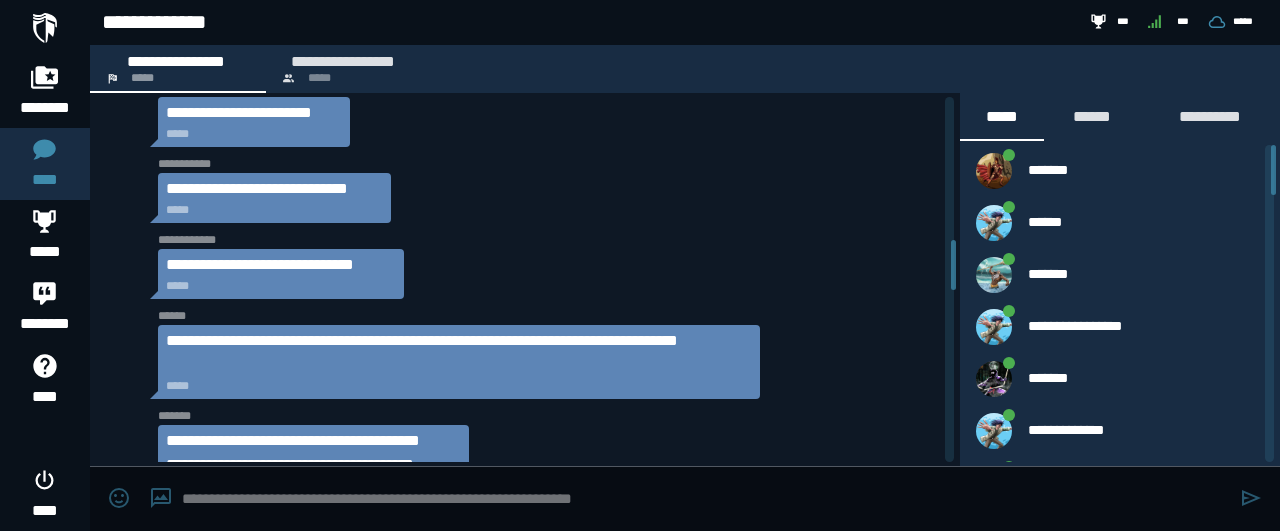 click on "**********" at bounding box center (523, 279) 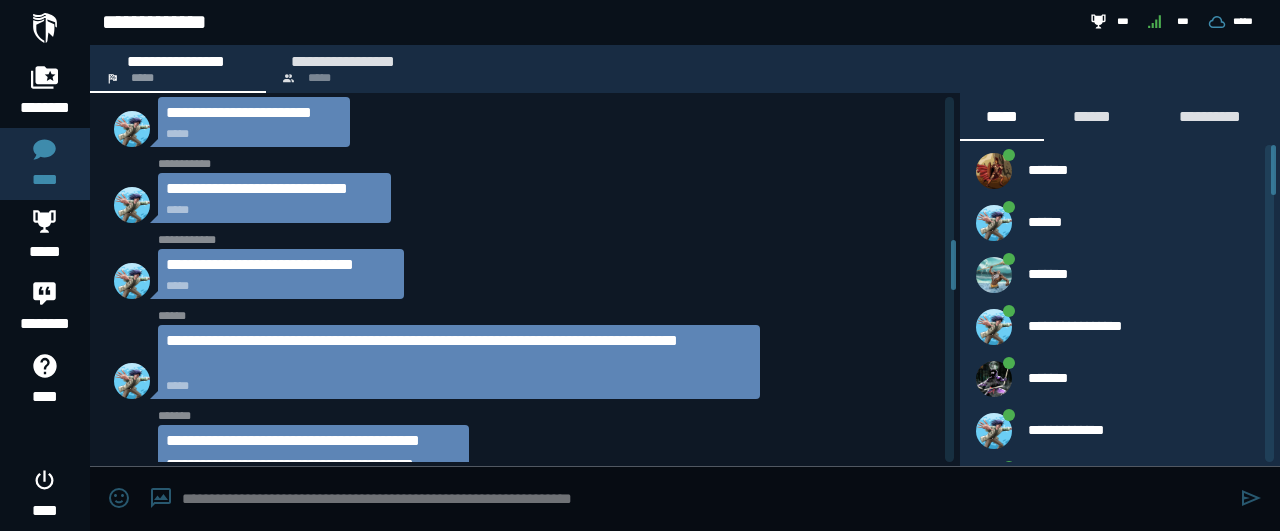 scroll, scrollTop: 1282, scrollLeft: 0, axis: vertical 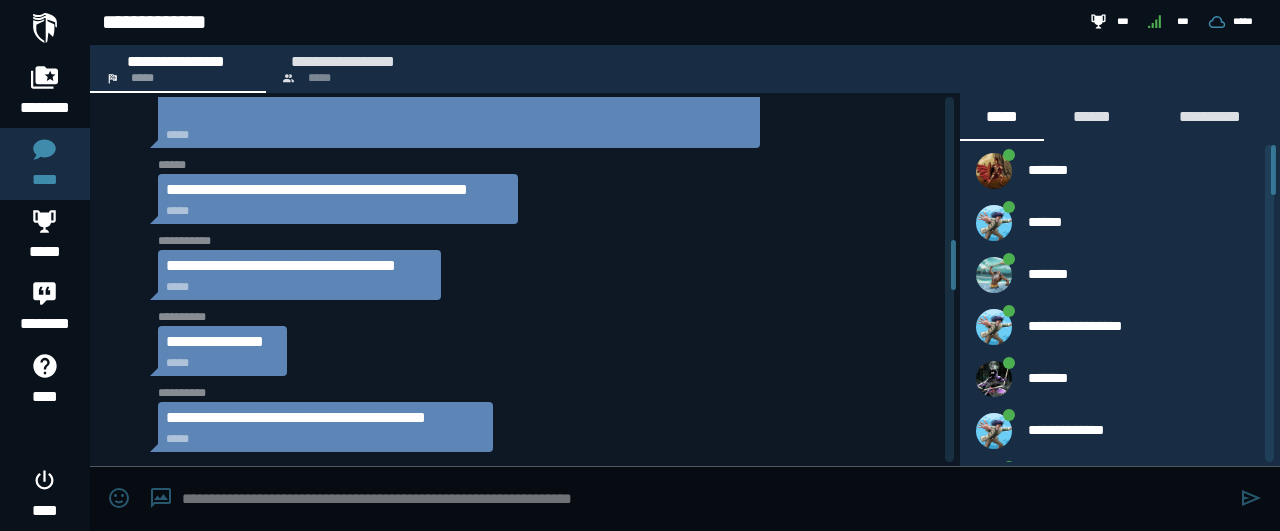 click 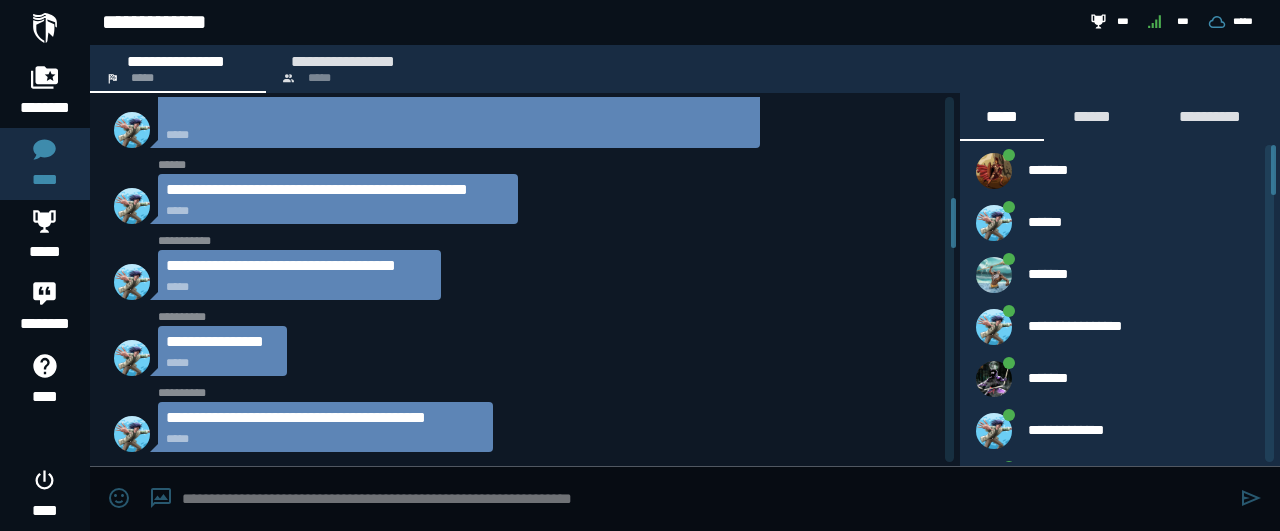 scroll, scrollTop: 838, scrollLeft: 0, axis: vertical 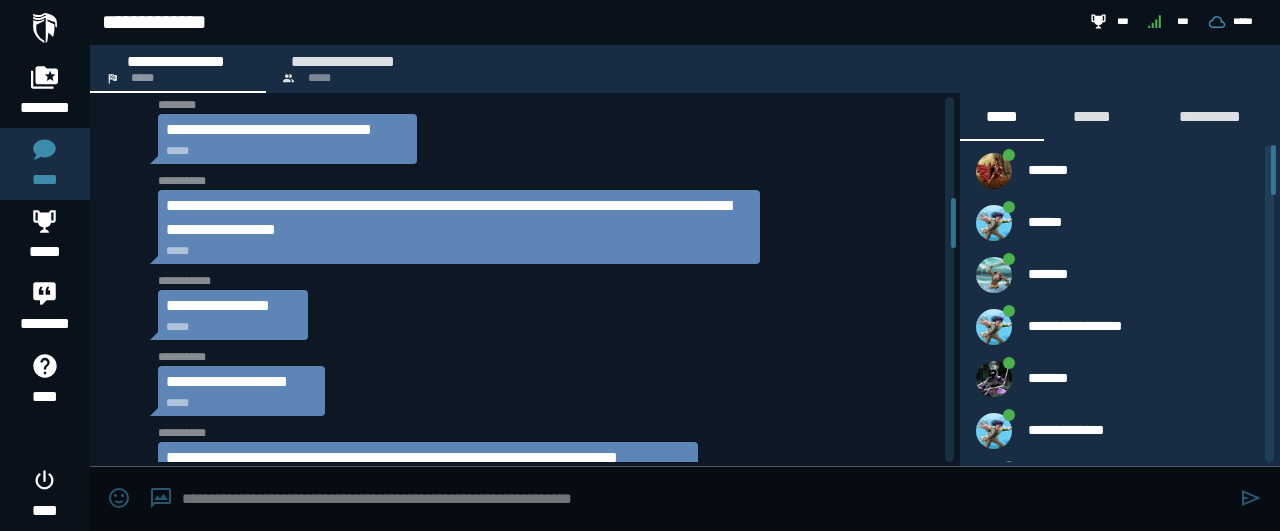 click on "**********" at bounding box center (523, 279) 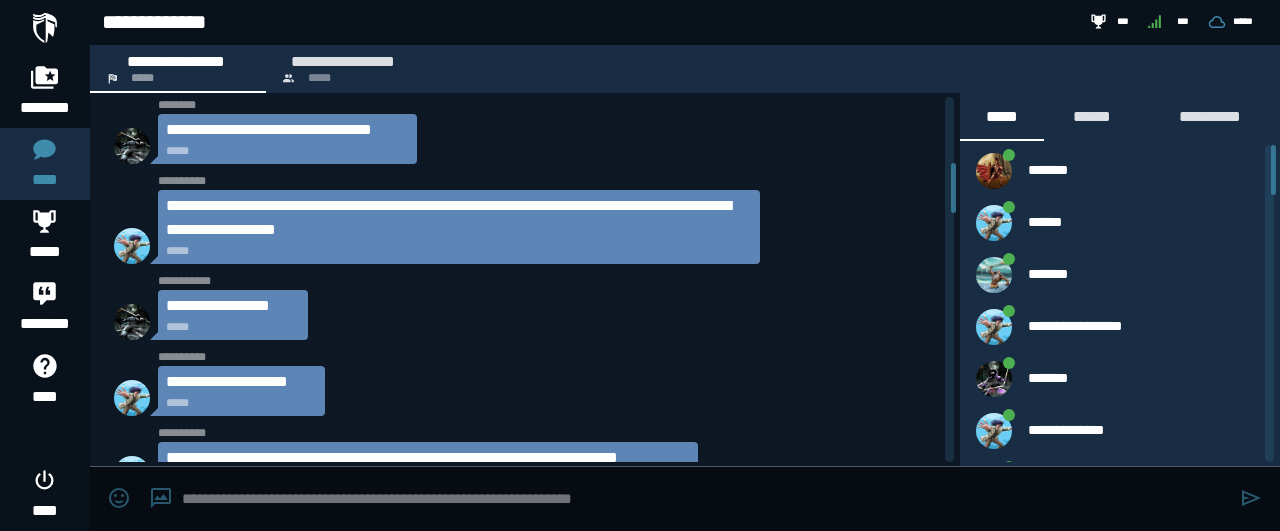 scroll, scrollTop: 342, scrollLeft: 0, axis: vertical 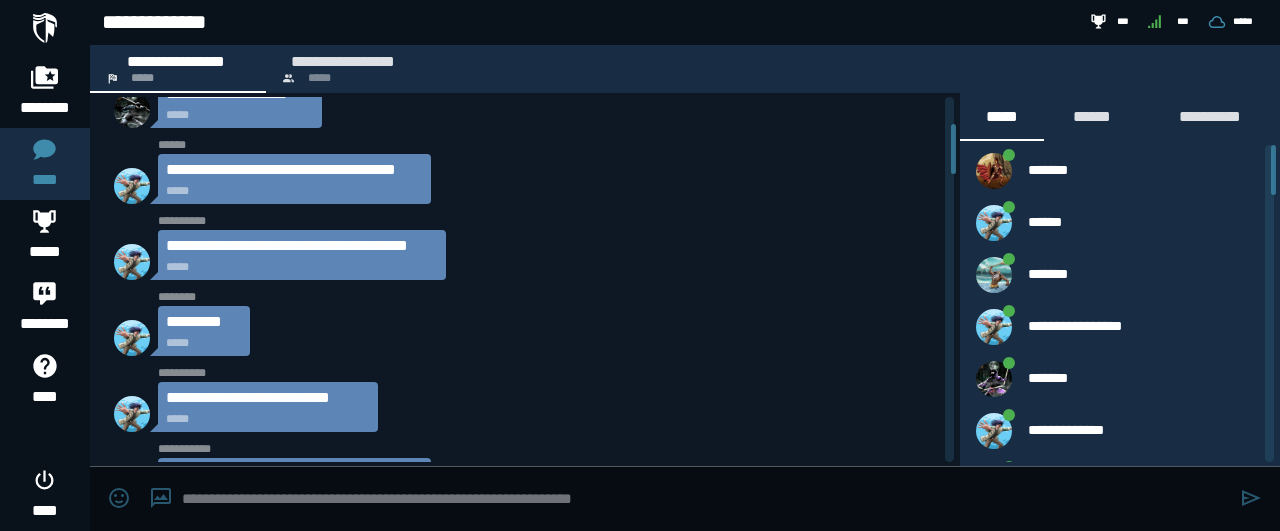 click 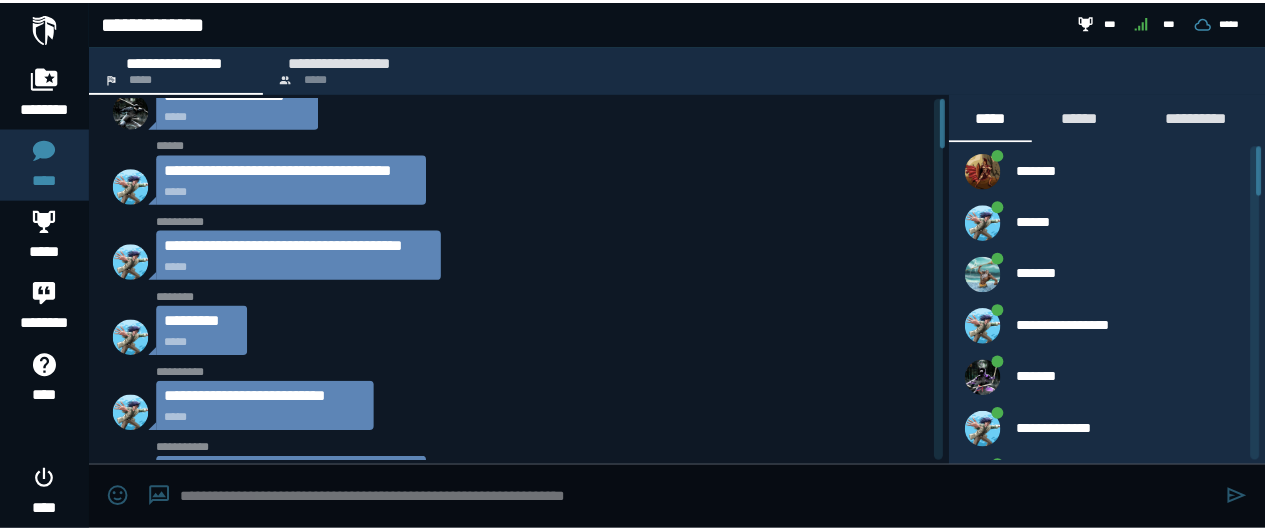 scroll, scrollTop: 0, scrollLeft: 0, axis: both 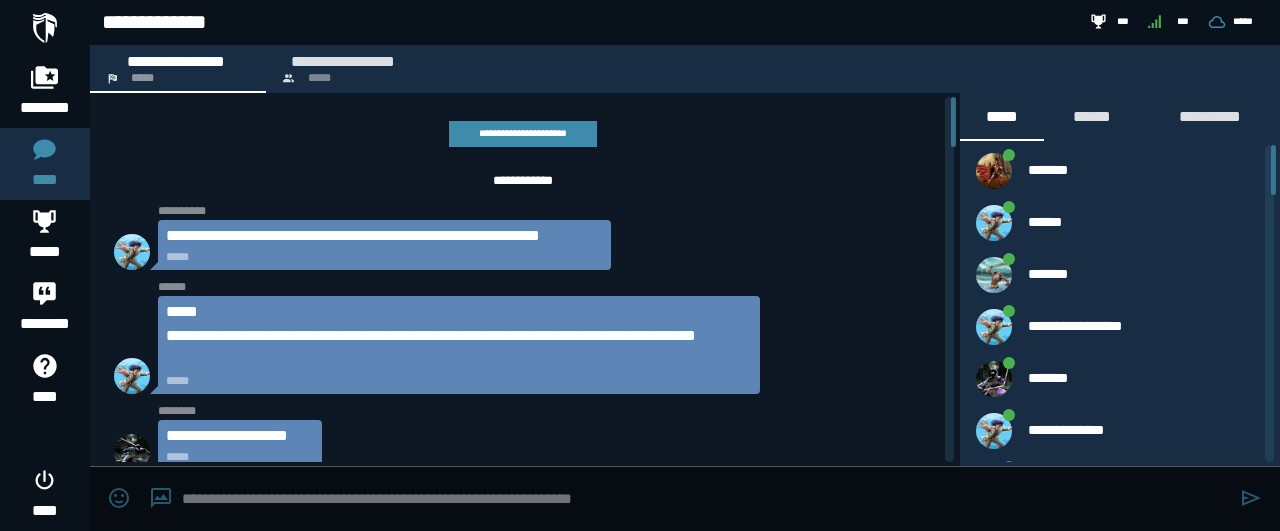 click 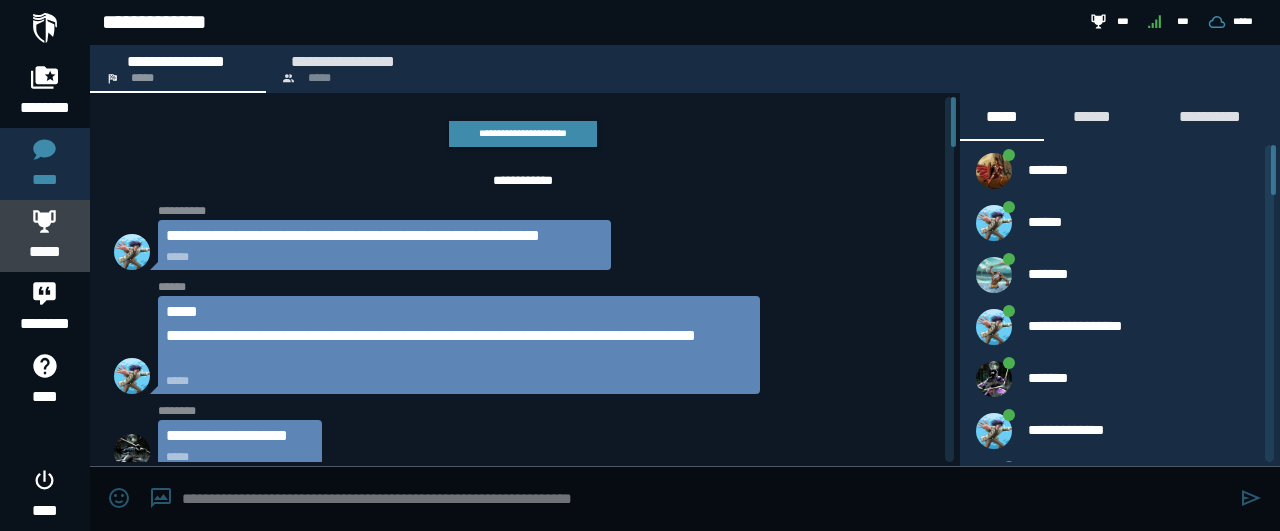 click 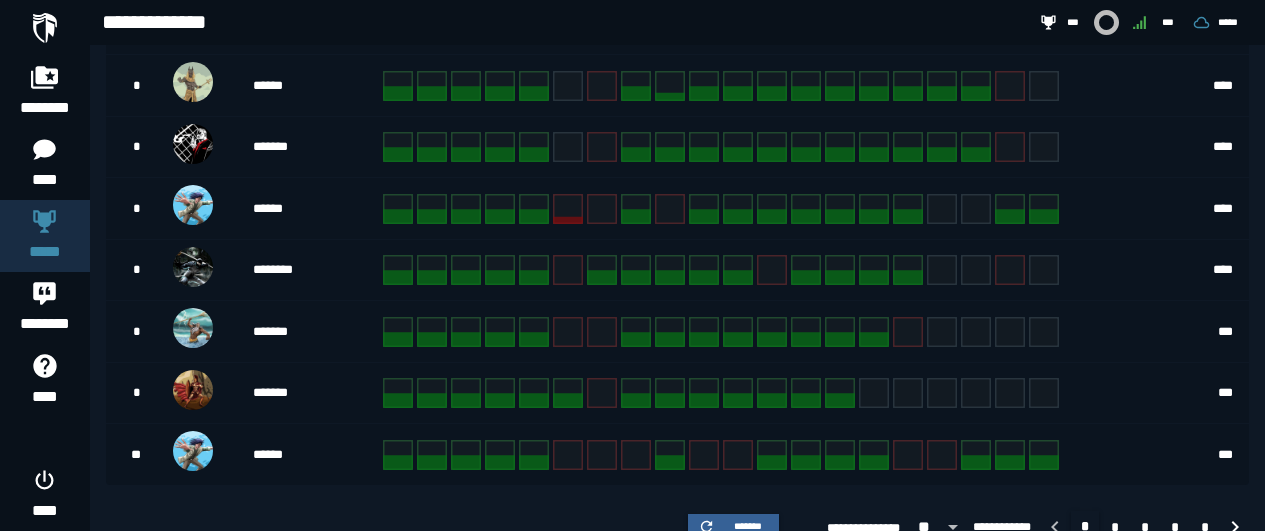 scroll, scrollTop: 675, scrollLeft: 0, axis: vertical 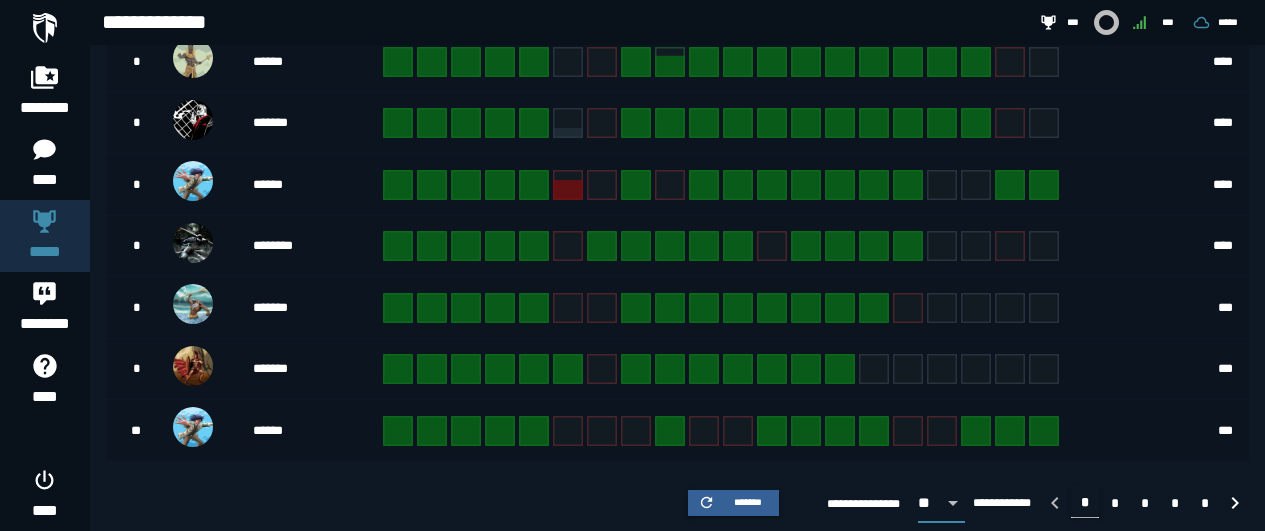 click 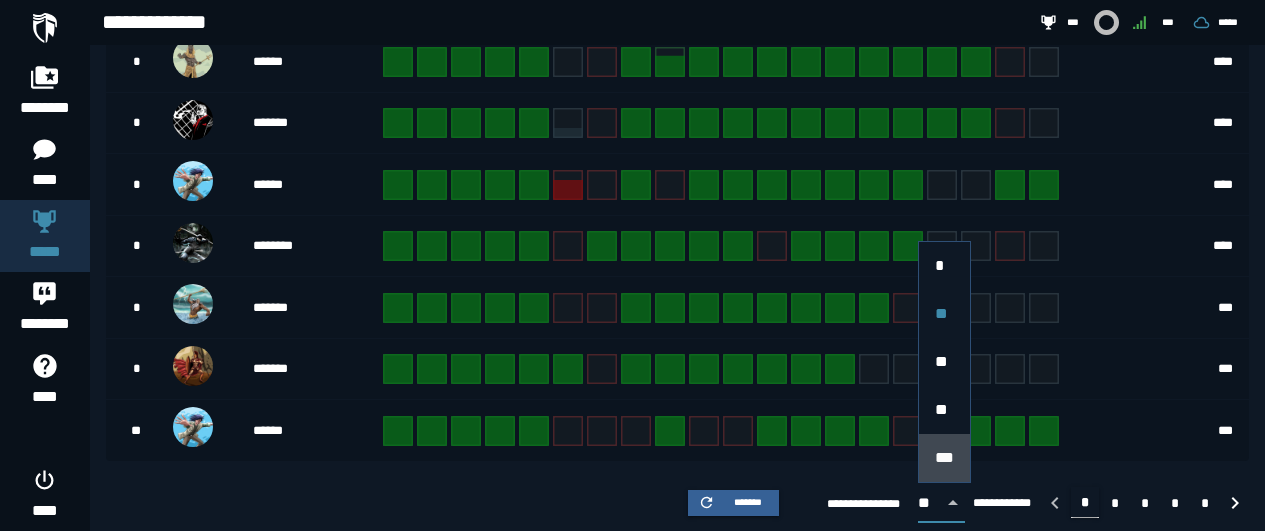 click on "***" at bounding box center (944, 457) 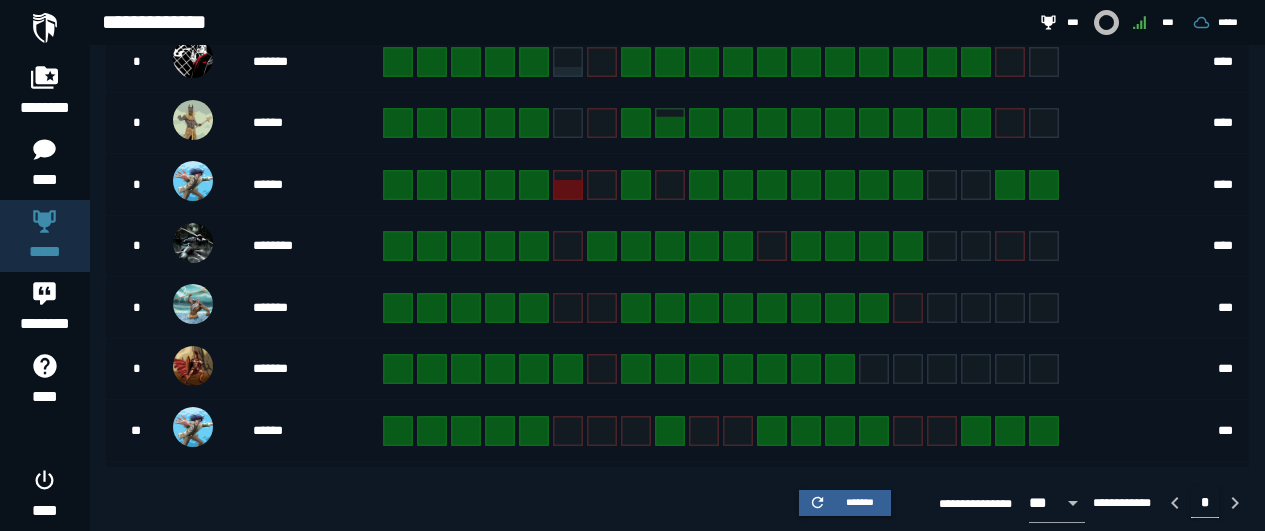 click at bounding box center (751, 493) 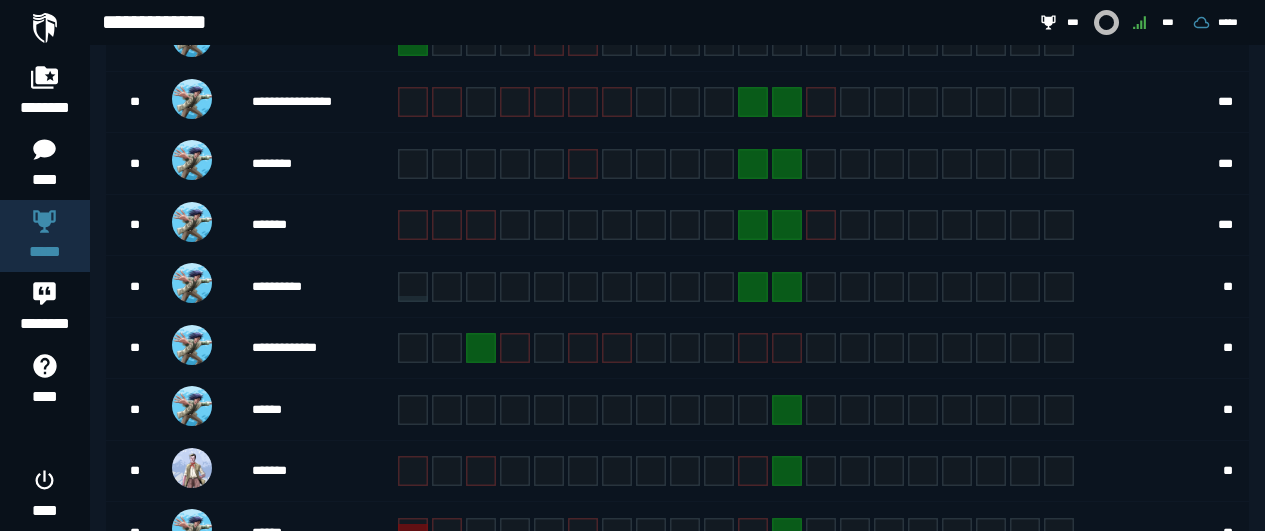 scroll, scrollTop: 2813, scrollLeft: 0, axis: vertical 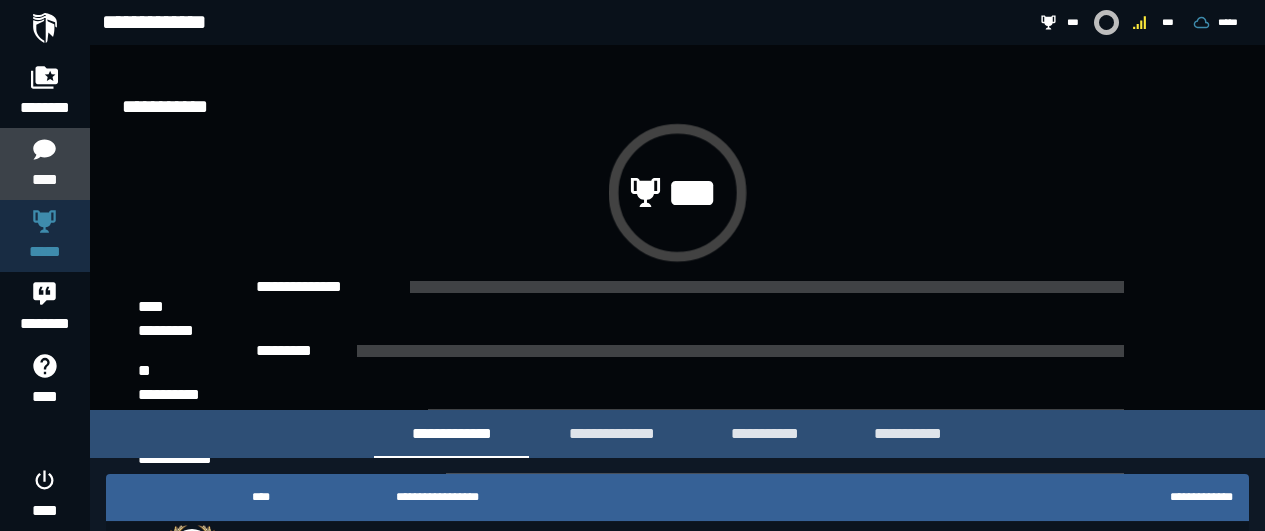 click on "****" 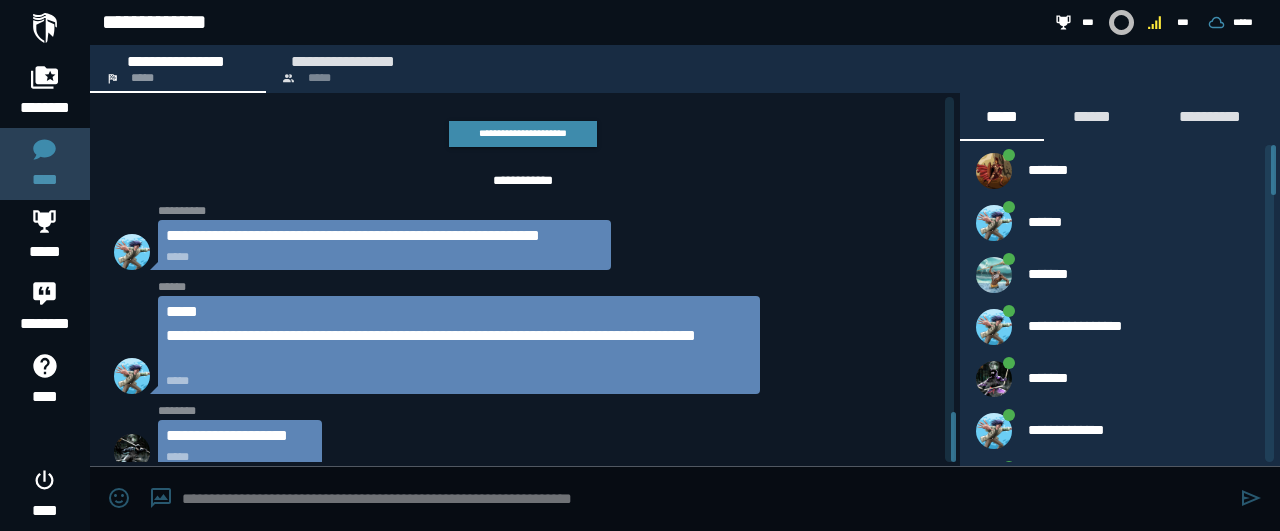 scroll, scrollTop: 4000, scrollLeft: 0, axis: vertical 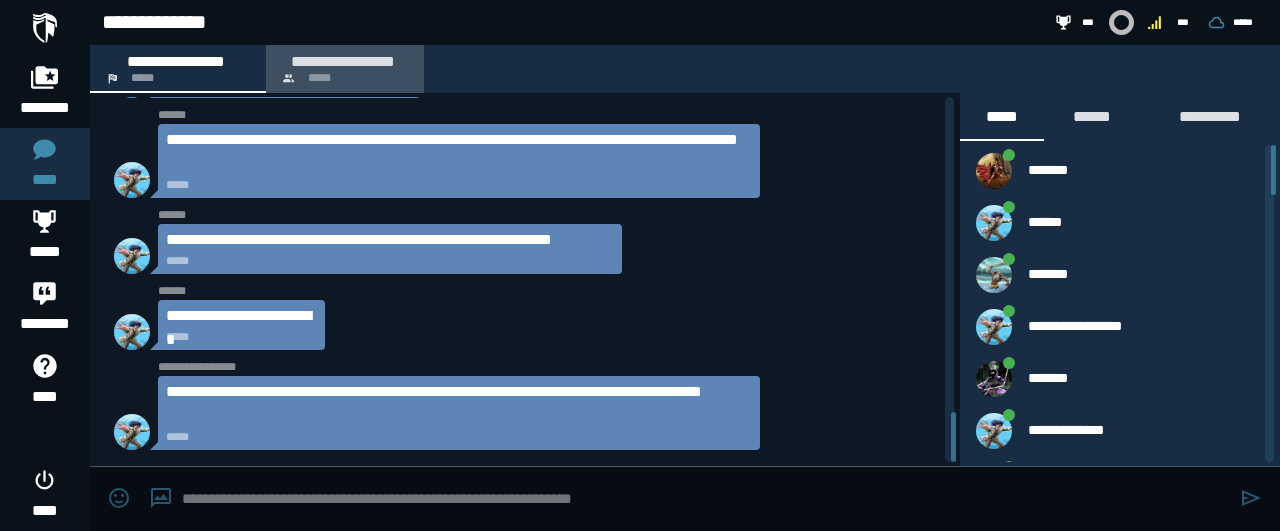 click on "**********" at bounding box center [345, 69] 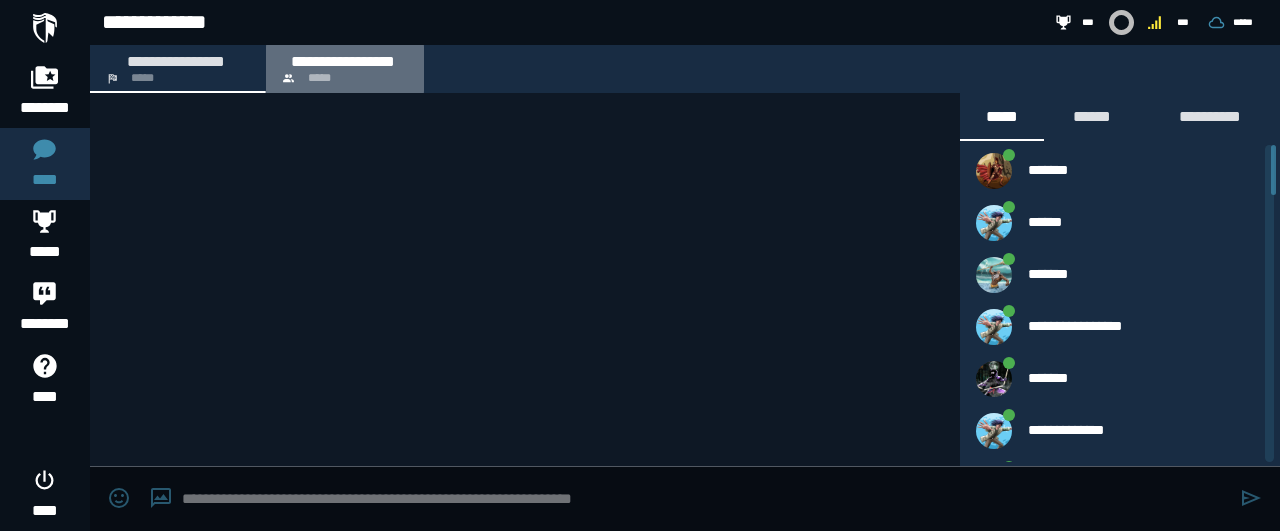 scroll, scrollTop: 0, scrollLeft: 0, axis: both 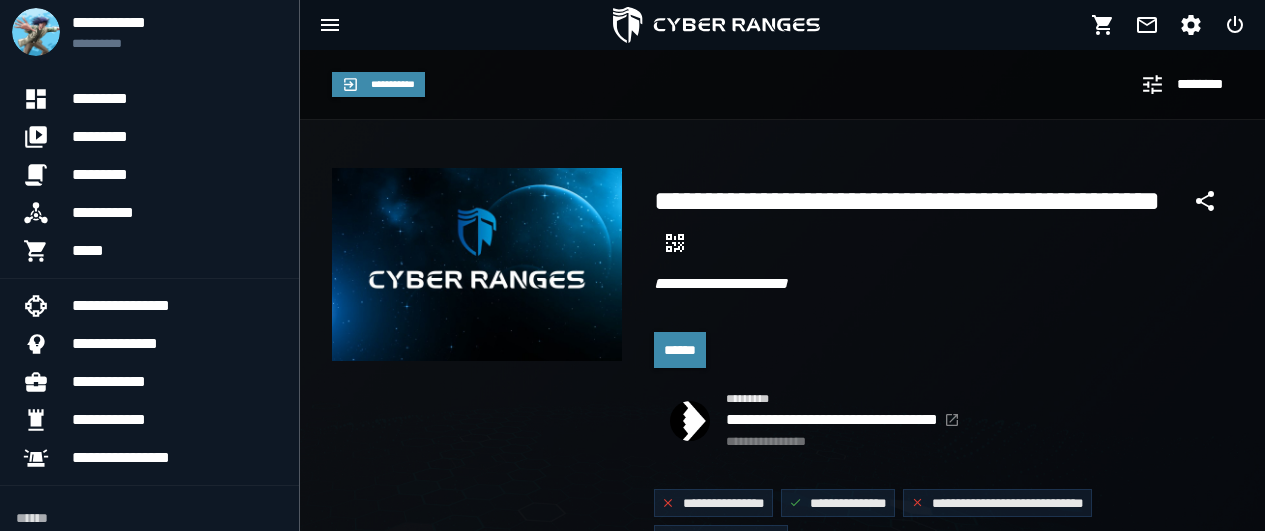 click on "******" at bounding box center [680, 350] 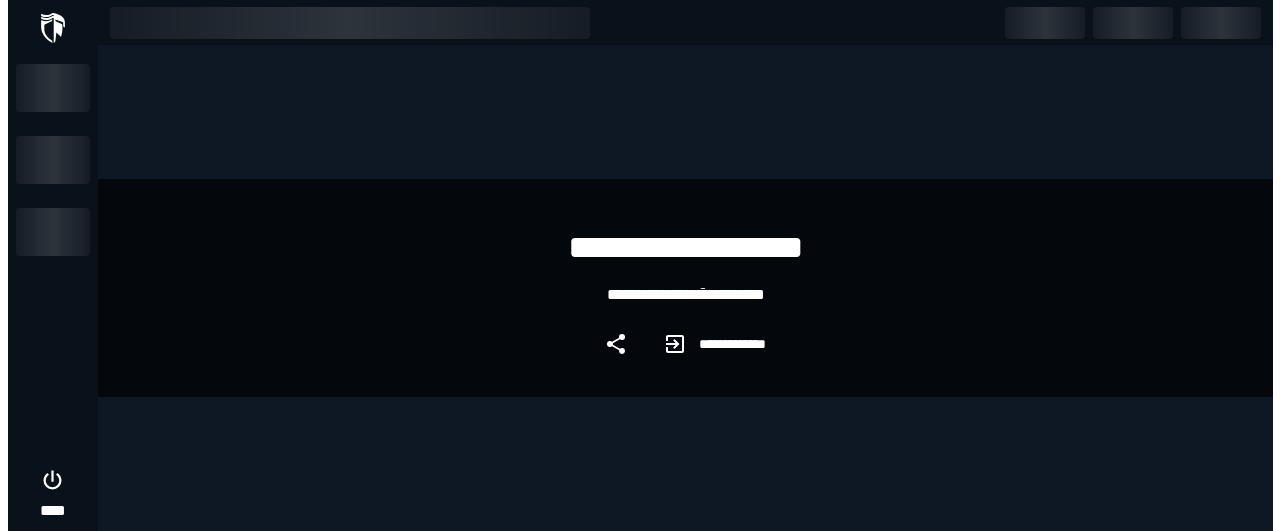 scroll, scrollTop: 0, scrollLeft: 0, axis: both 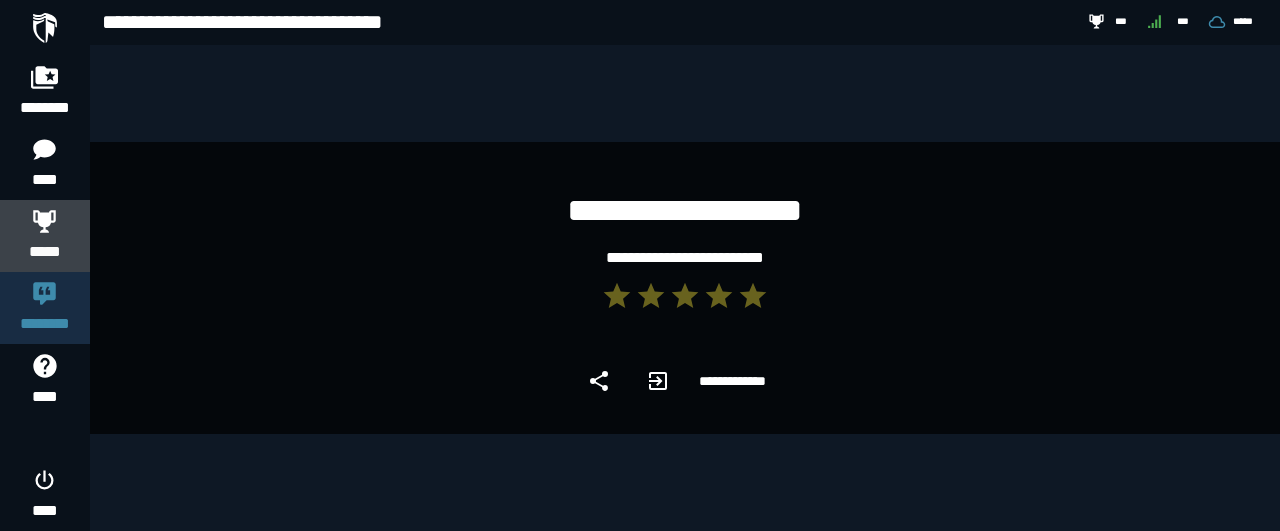 click 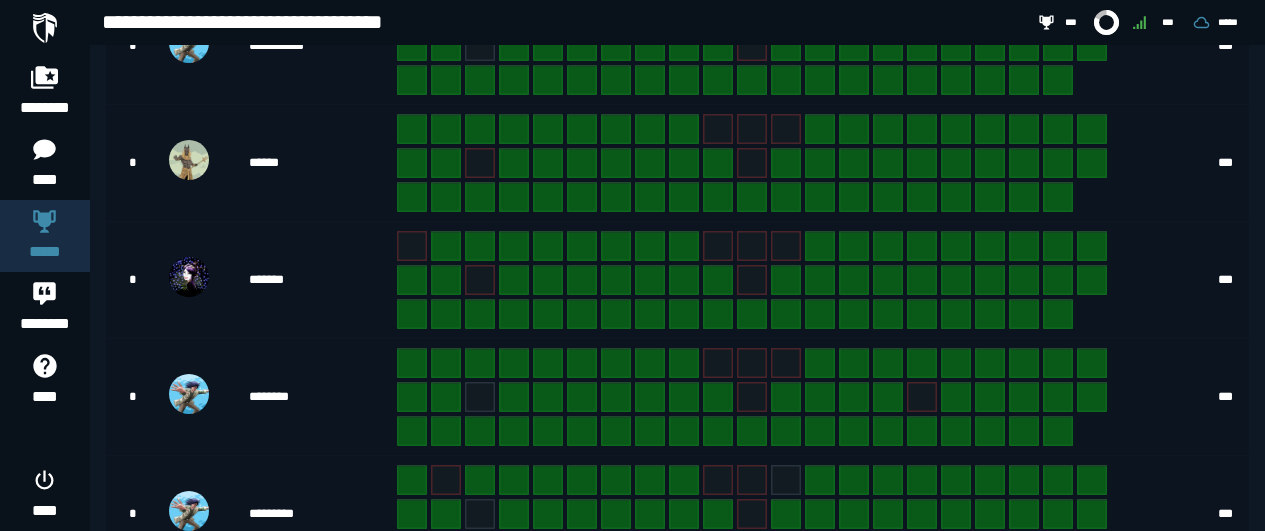 scroll, scrollTop: 1368, scrollLeft: 0, axis: vertical 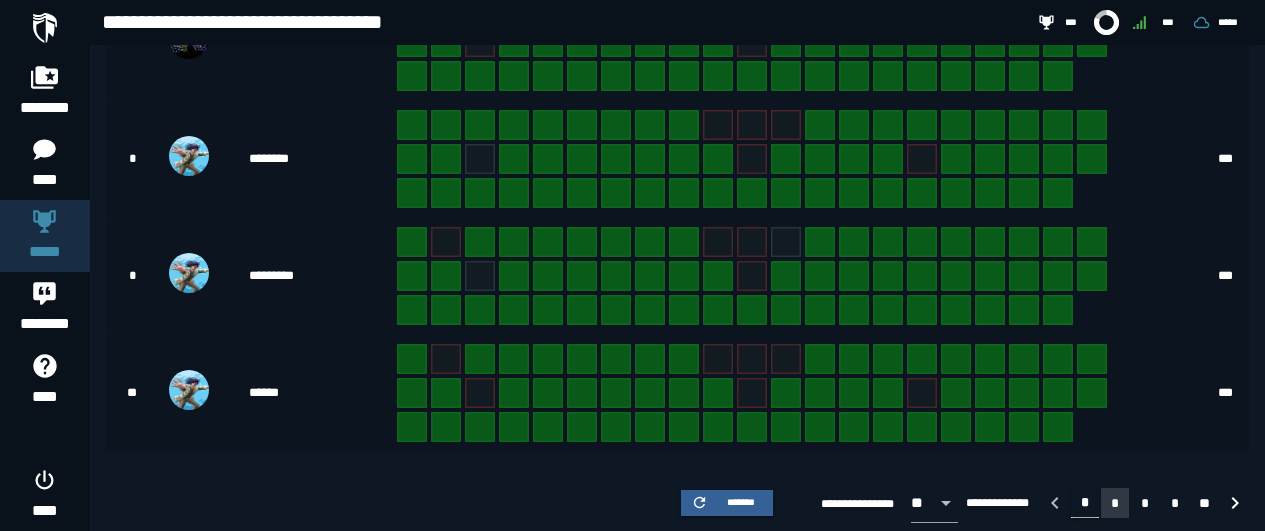 click on "*" at bounding box center [1115, 503] 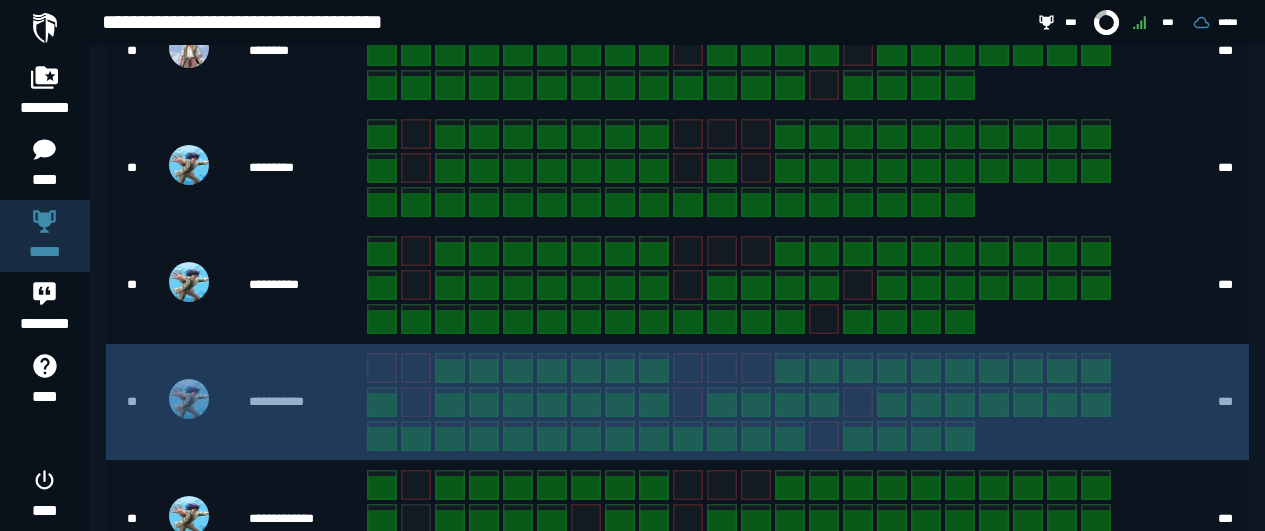 scroll, scrollTop: 1368, scrollLeft: 0, axis: vertical 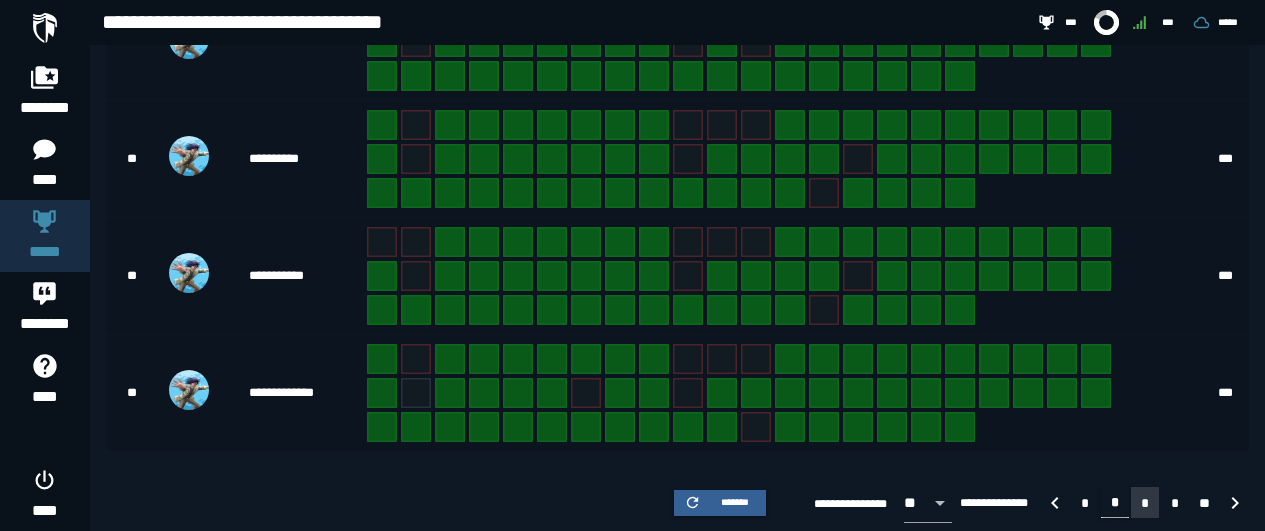 click on "*" at bounding box center [1145, 503] 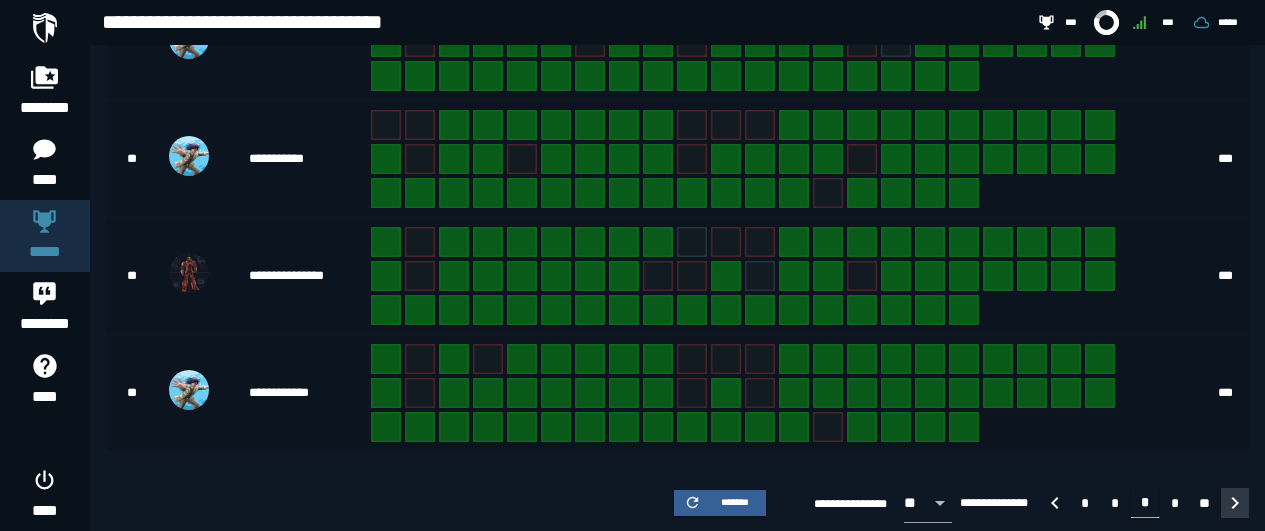 click 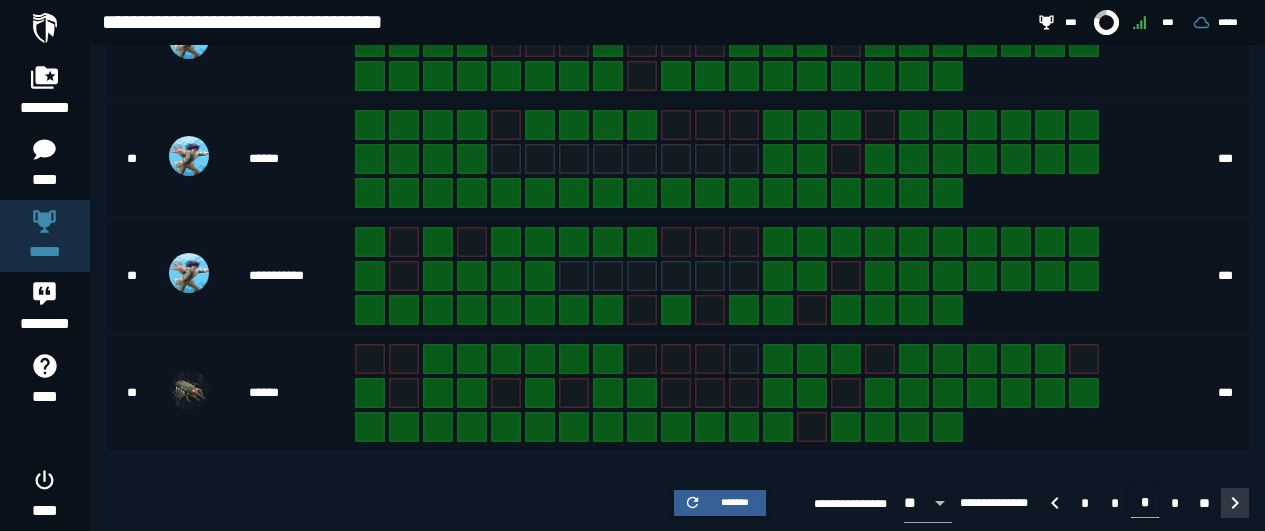 click 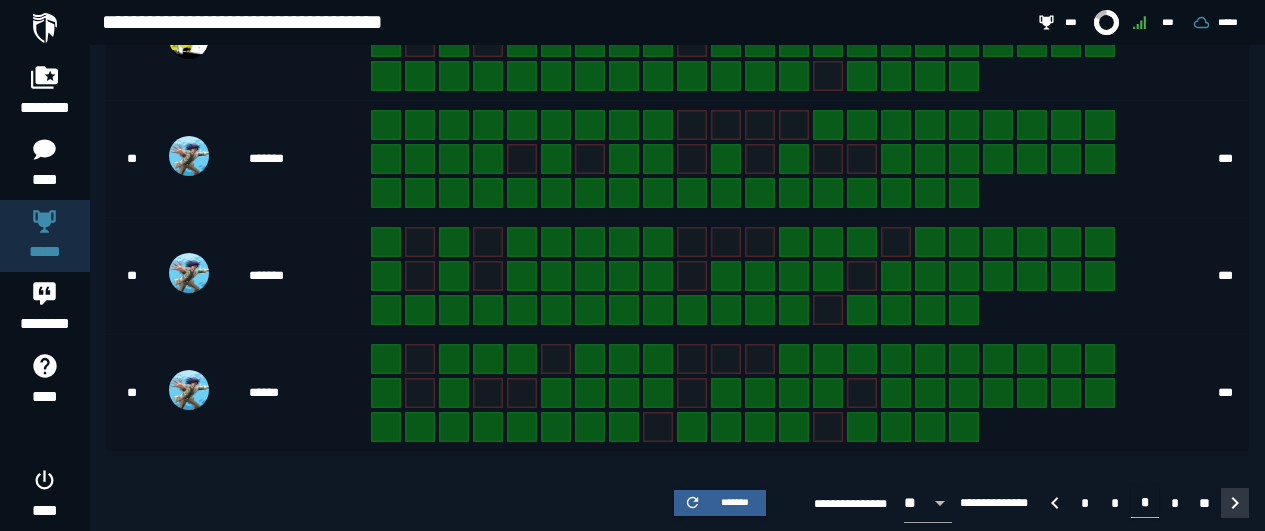 click 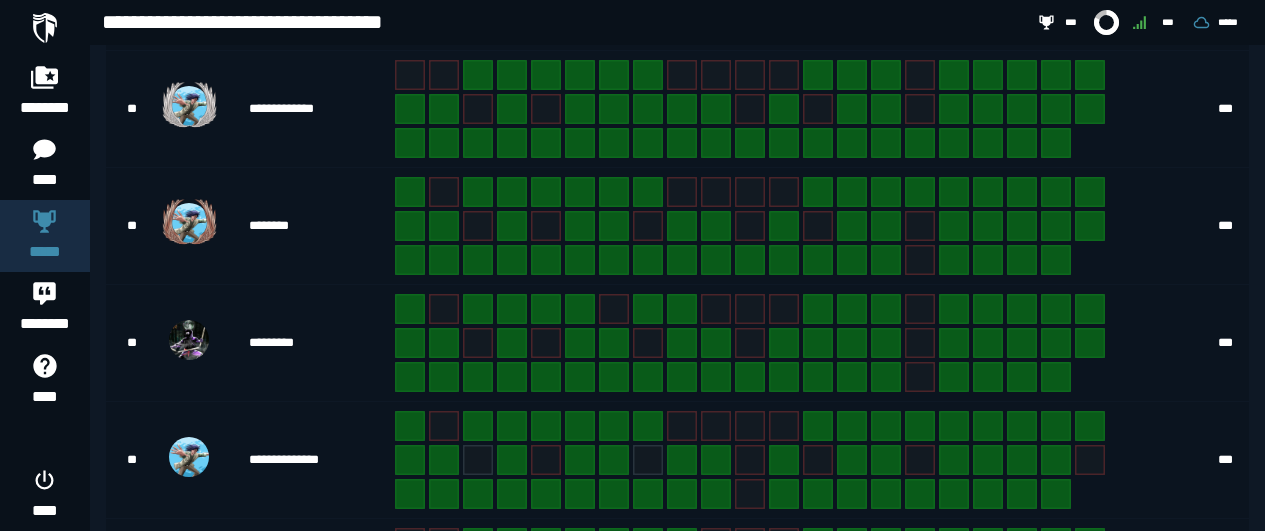scroll, scrollTop: 678, scrollLeft: 0, axis: vertical 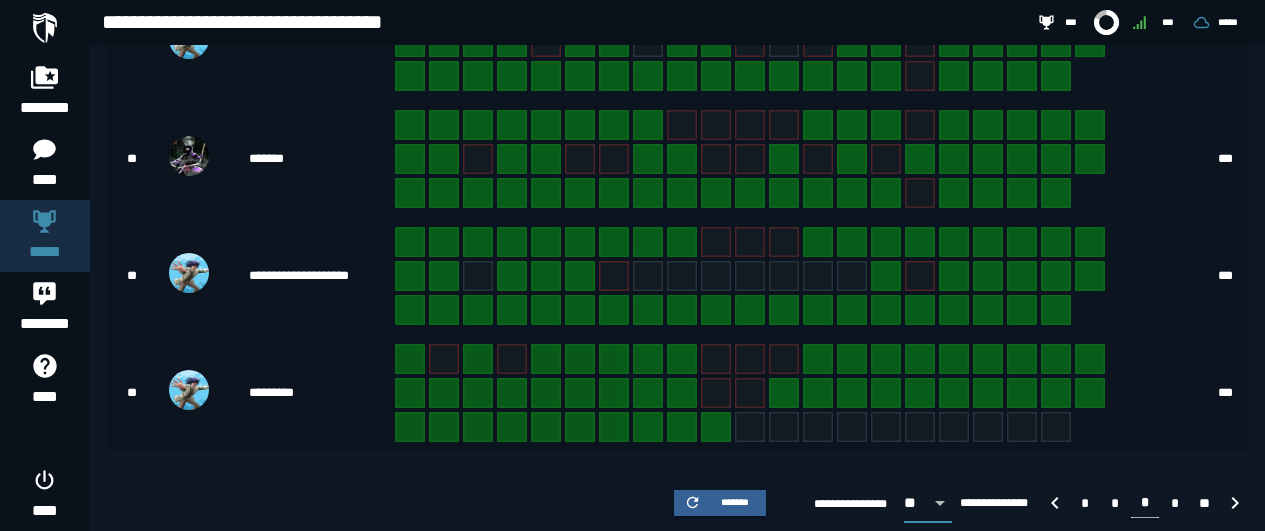 click 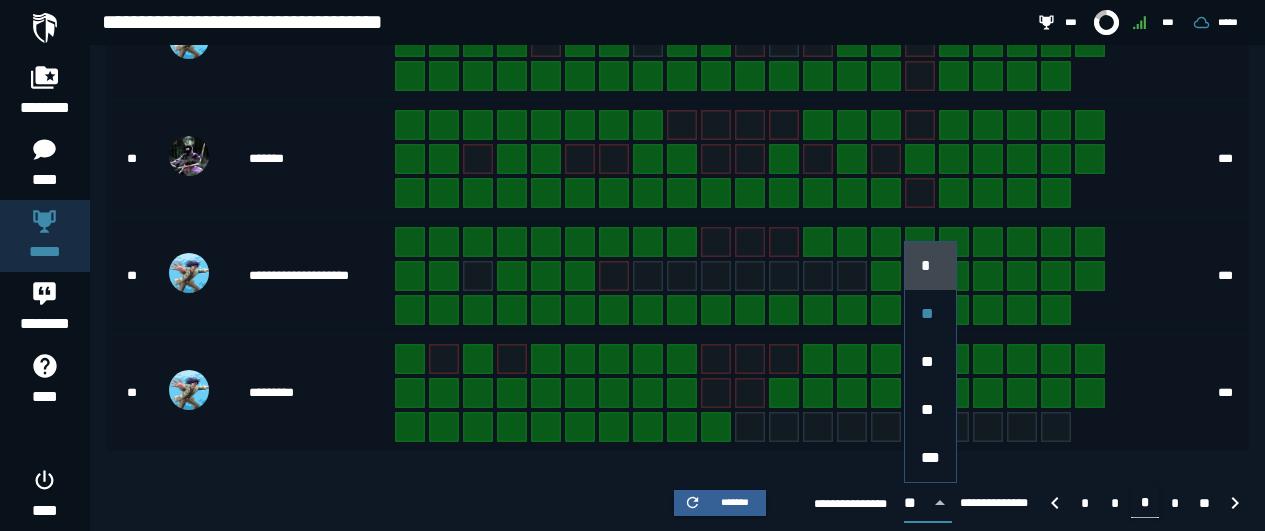 click on "*" at bounding box center (930, 265) 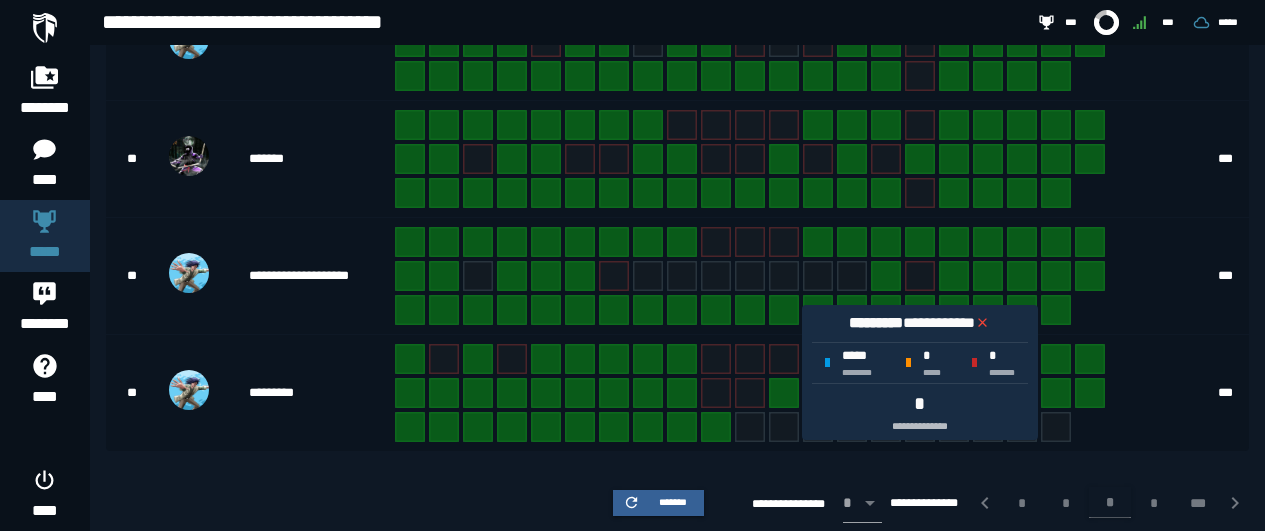 scroll, scrollTop: 315, scrollLeft: 0, axis: vertical 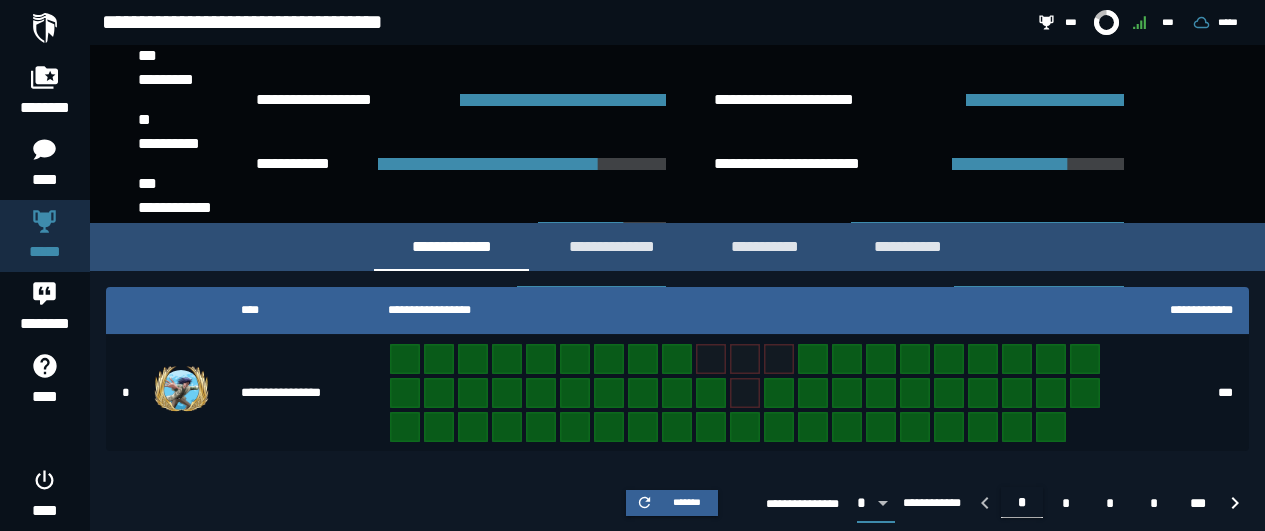 click 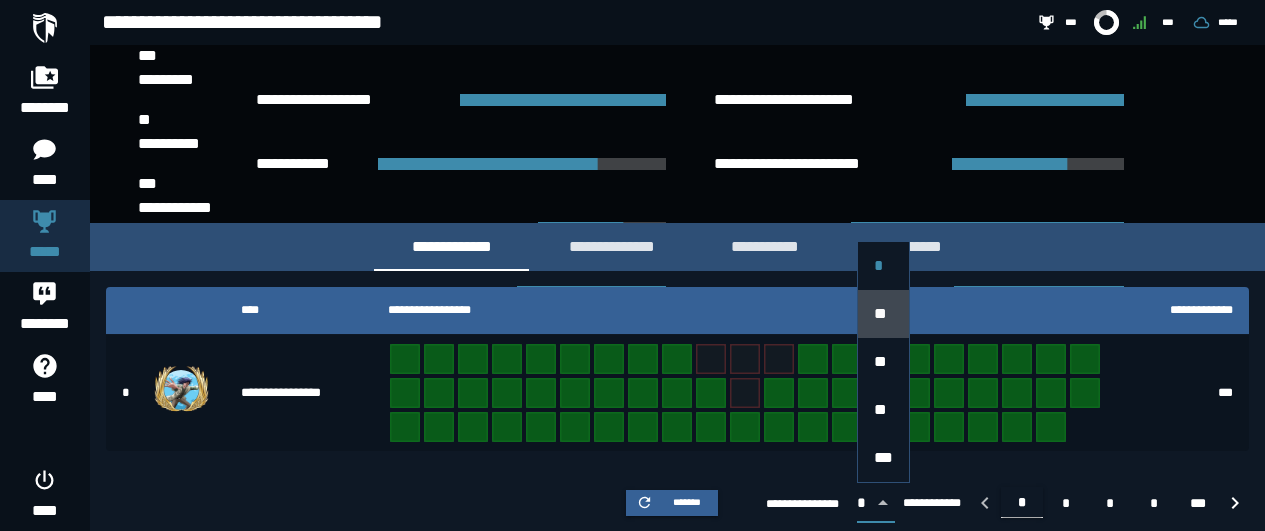 click on "**" at bounding box center [880, 313] 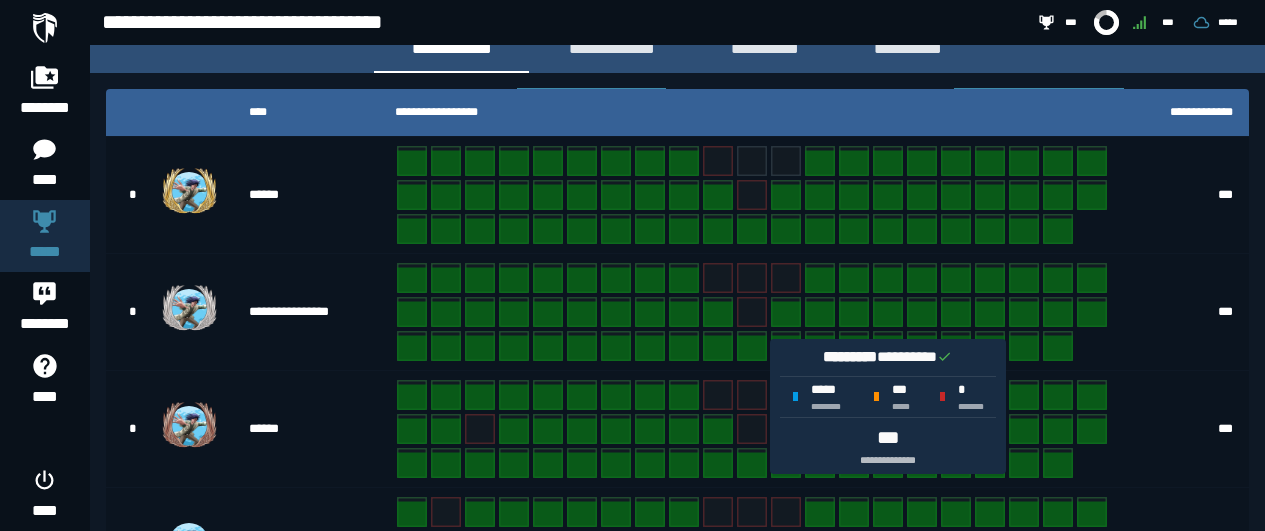 scroll, scrollTop: 515, scrollLeft: 0, axis: vertical 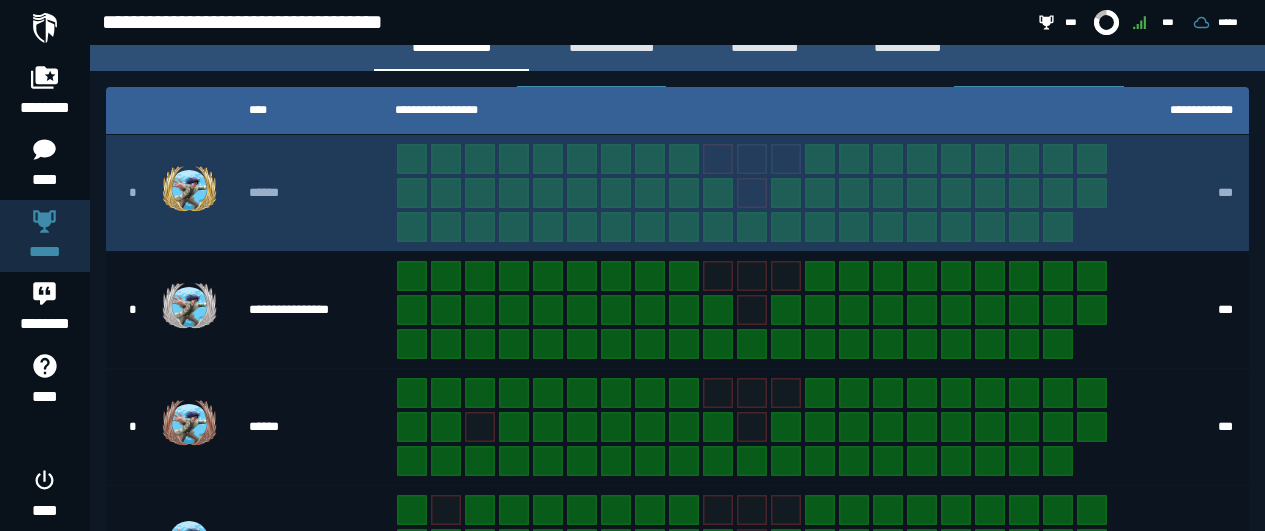 click at bounding box center (762, 193) 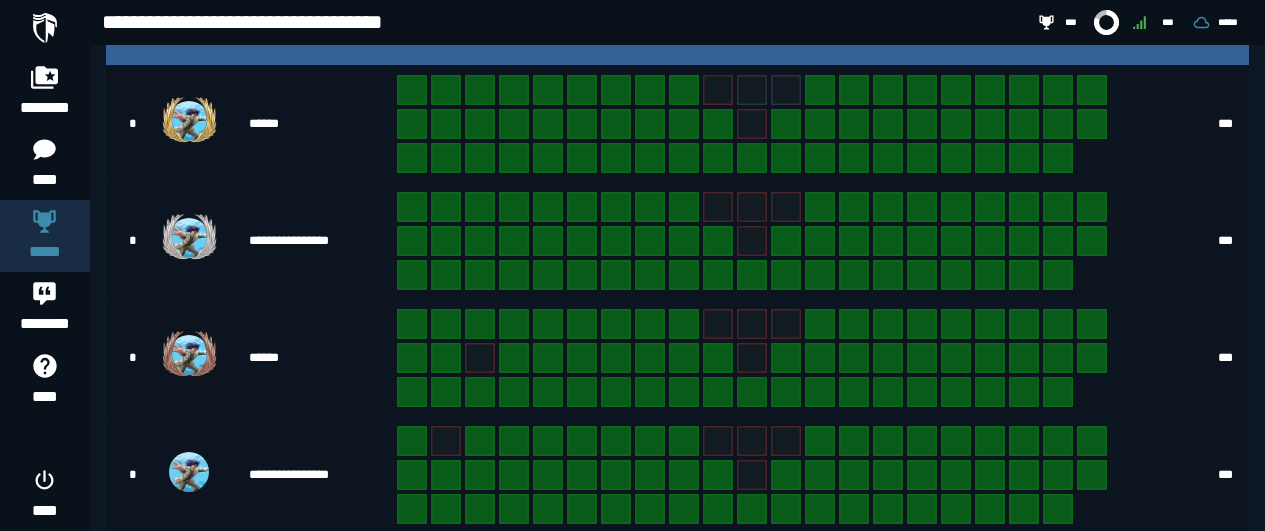 scroll, scrollTop: 595, scrollLeft: 0, axis: vertical 